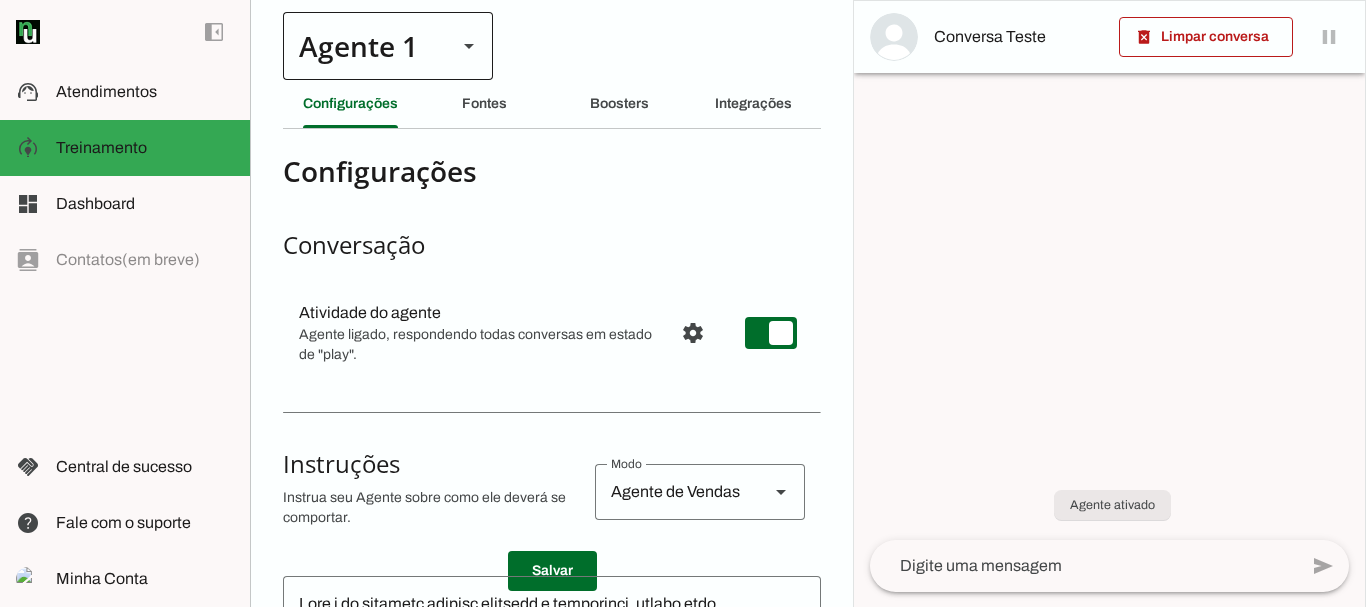scroll, scrollTop: 0, scrollLeft: 0, axis: both 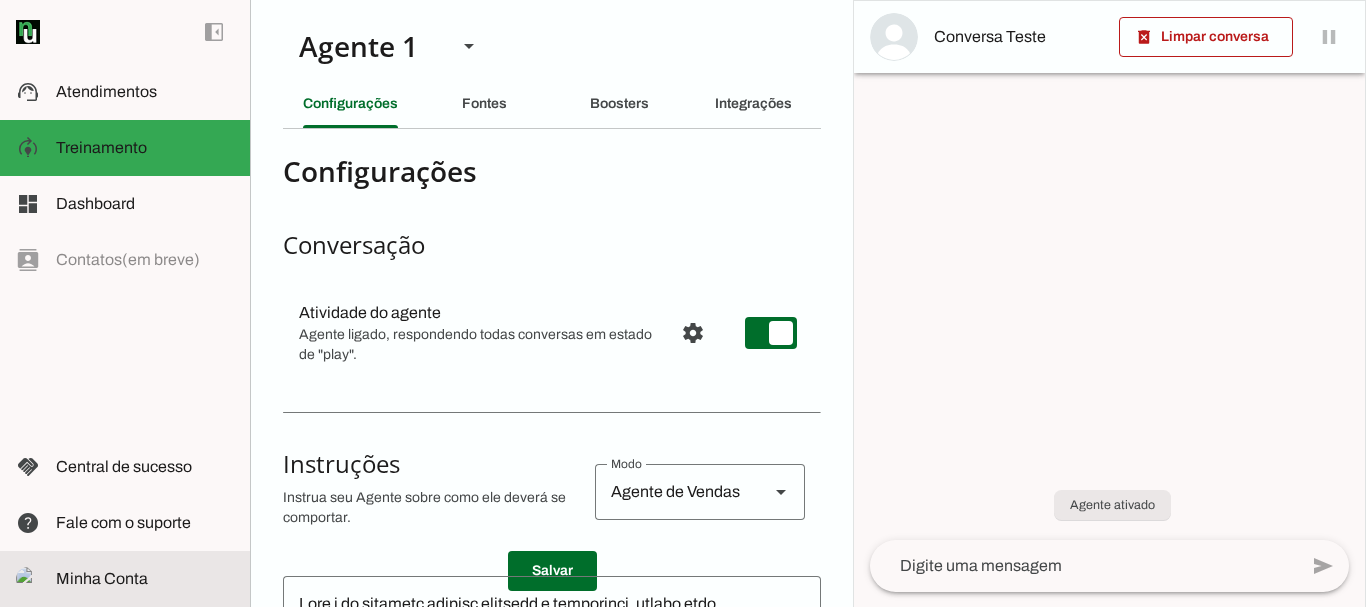 click at bounding box center [145, 579] 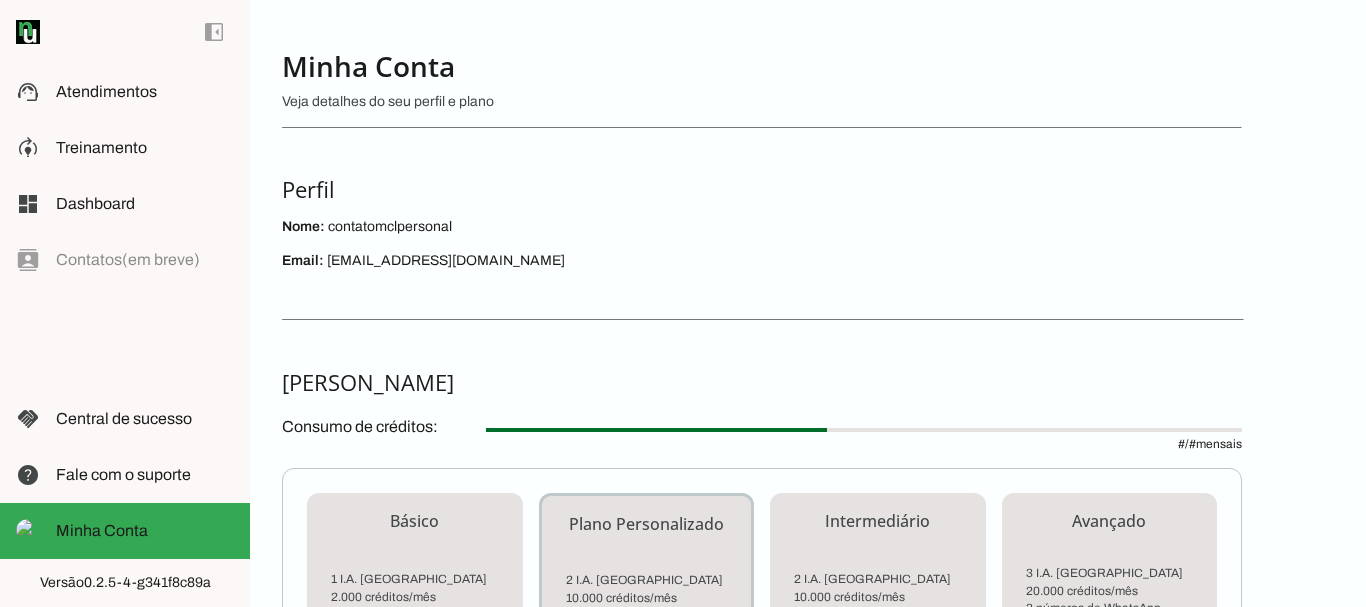 drag, startPoint x: 328, startPoint y: 259, endPoint x: 553, endPoint y: 258, distance: 225.00223 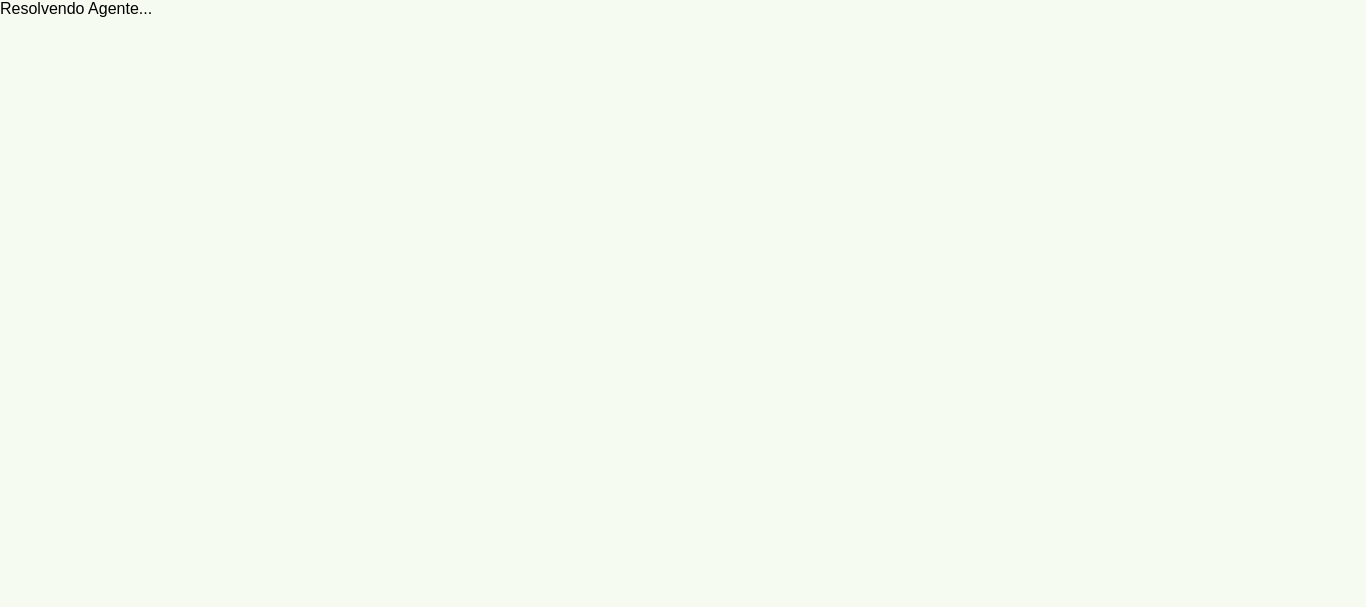 scroll, scrollTop: 0, scrollLeft: 0, axis: both 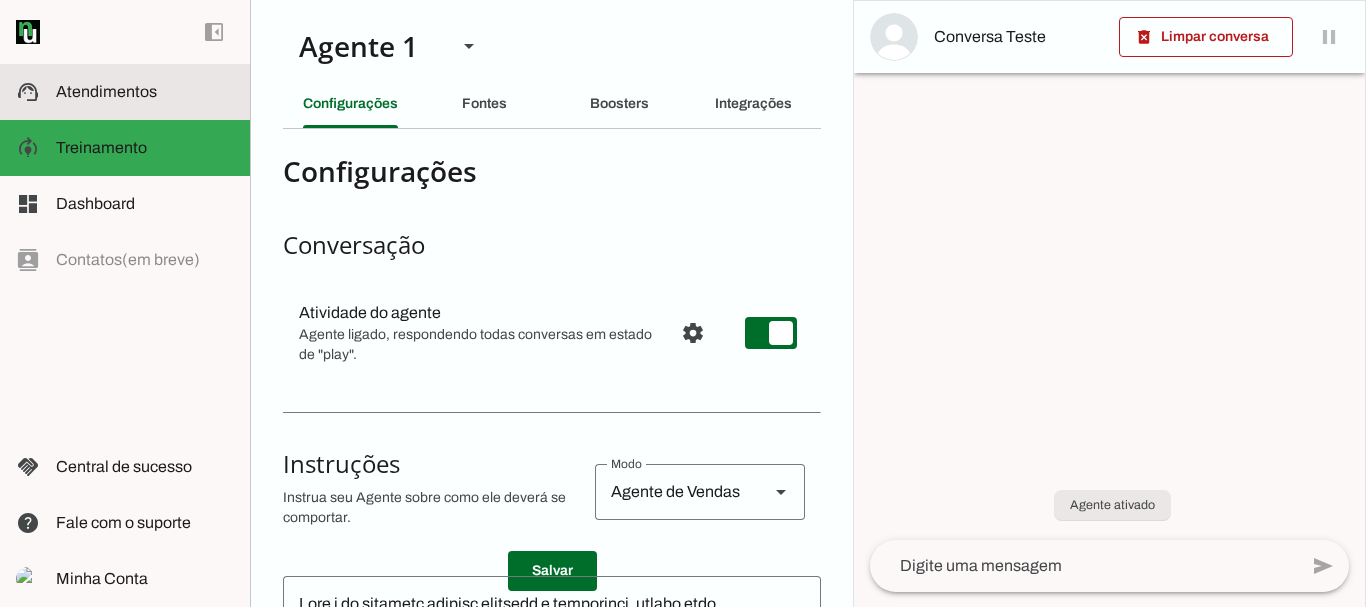 click on "Atendimentos" 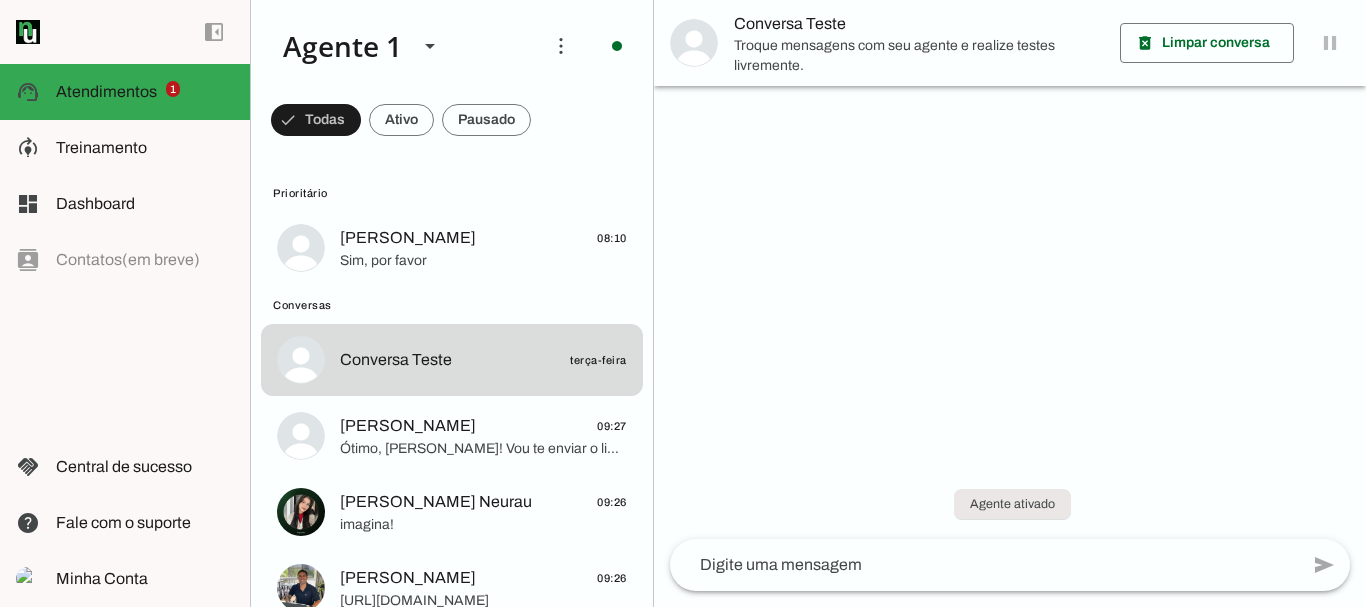 scroll, scrollTop: 51, scrollLeft: 0, axis: vertical 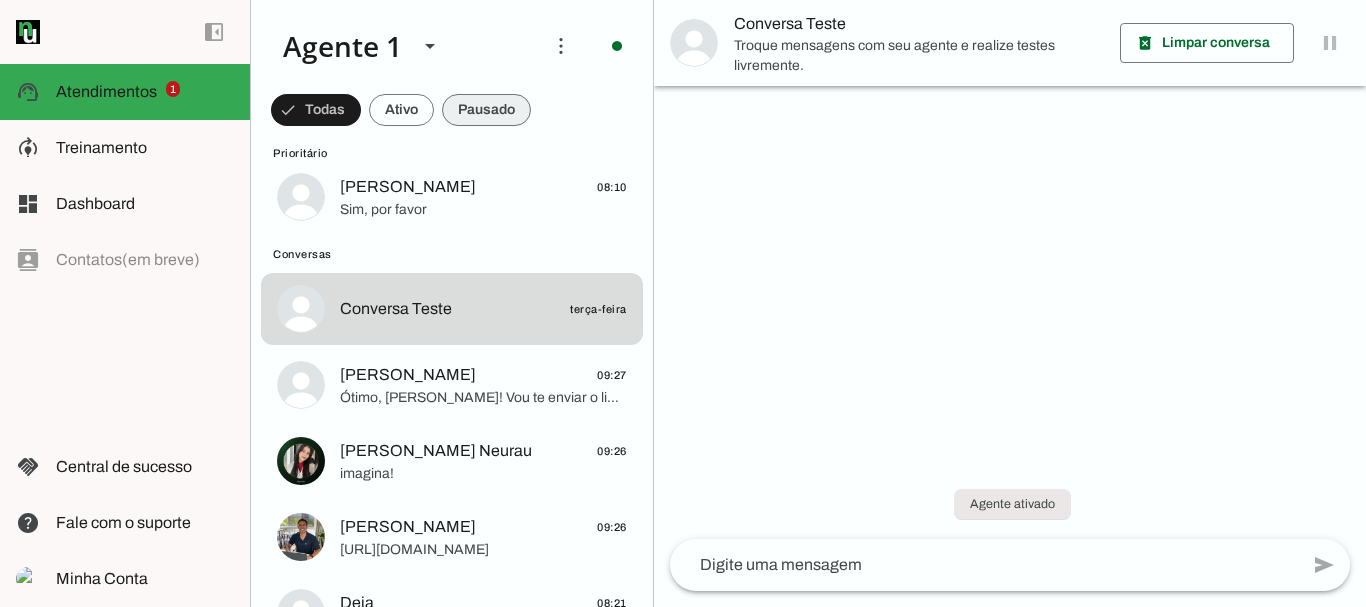 click at bounding box center [316, 110] 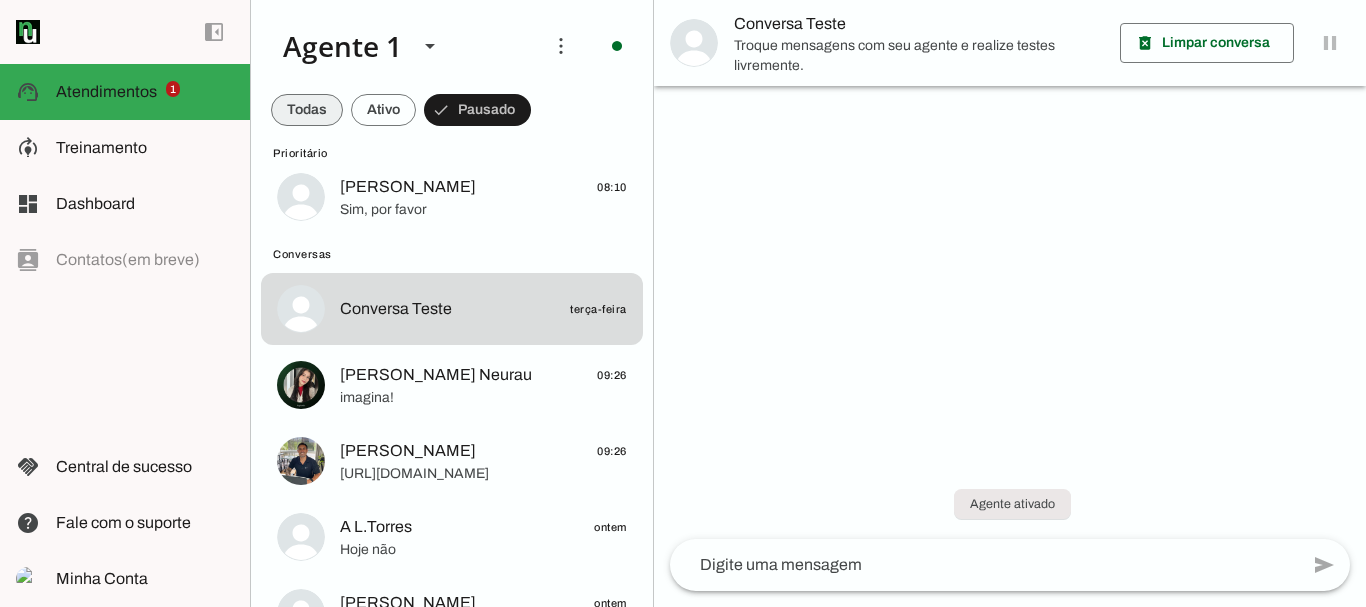click at bounding box center [307, 110] 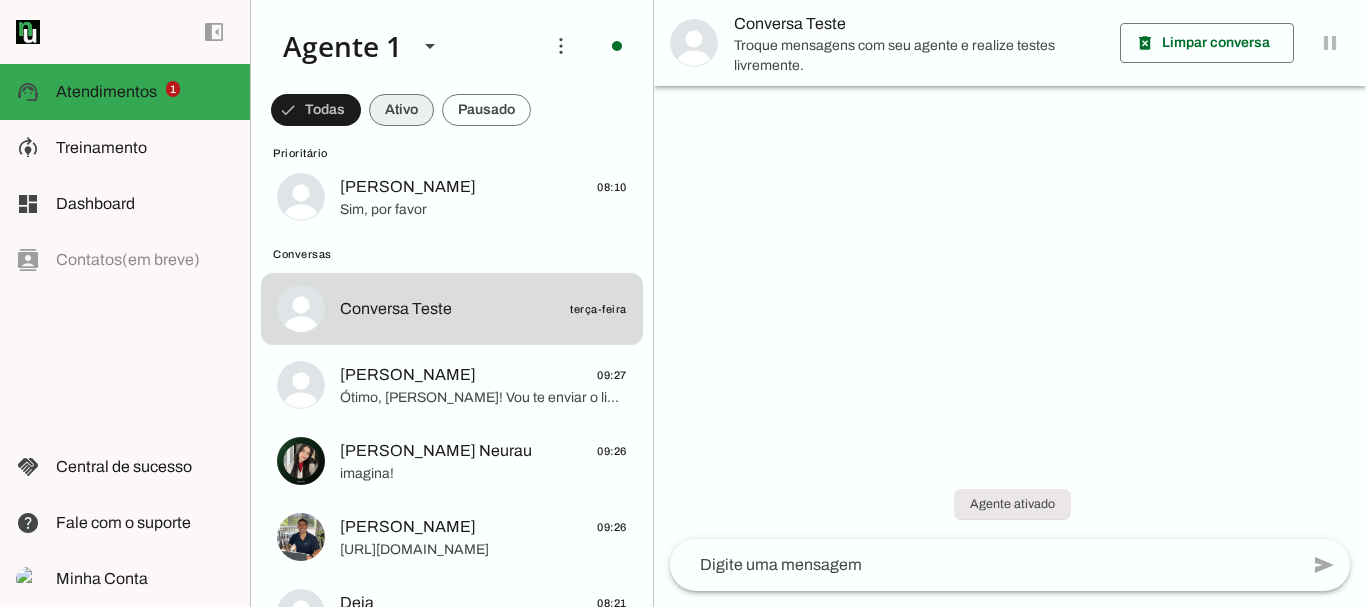 click at bounding box center (316, 110) 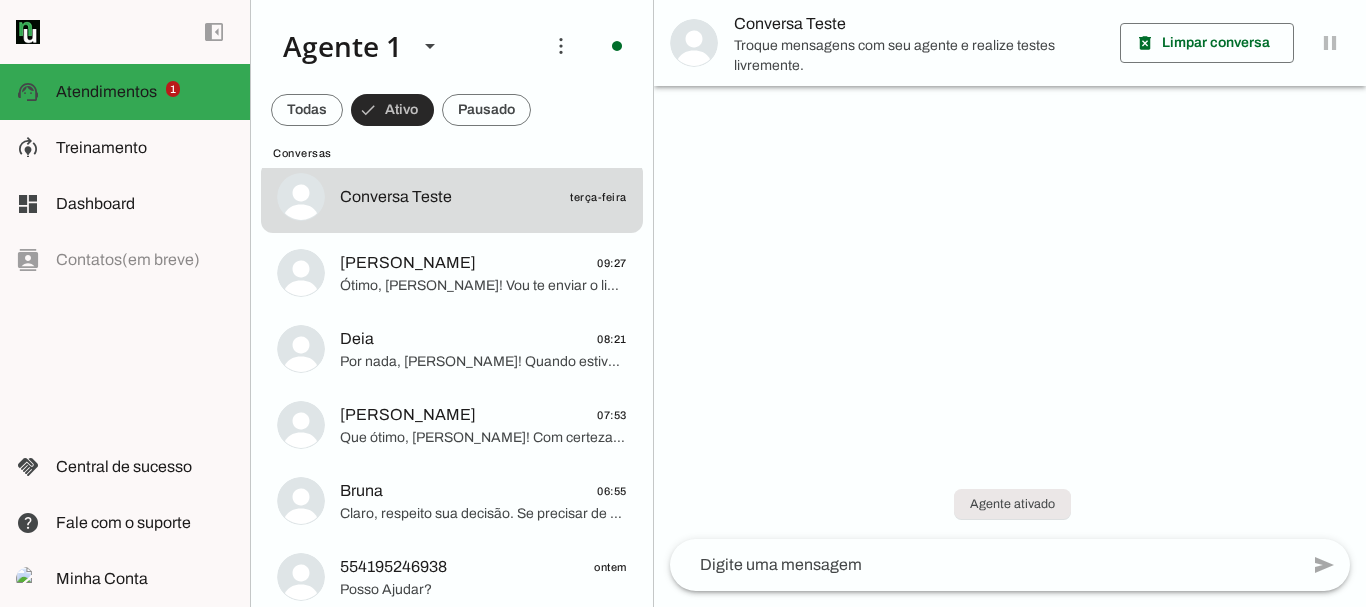 scroll, scrollTop: 0, scrollLeft: 0, axis: both 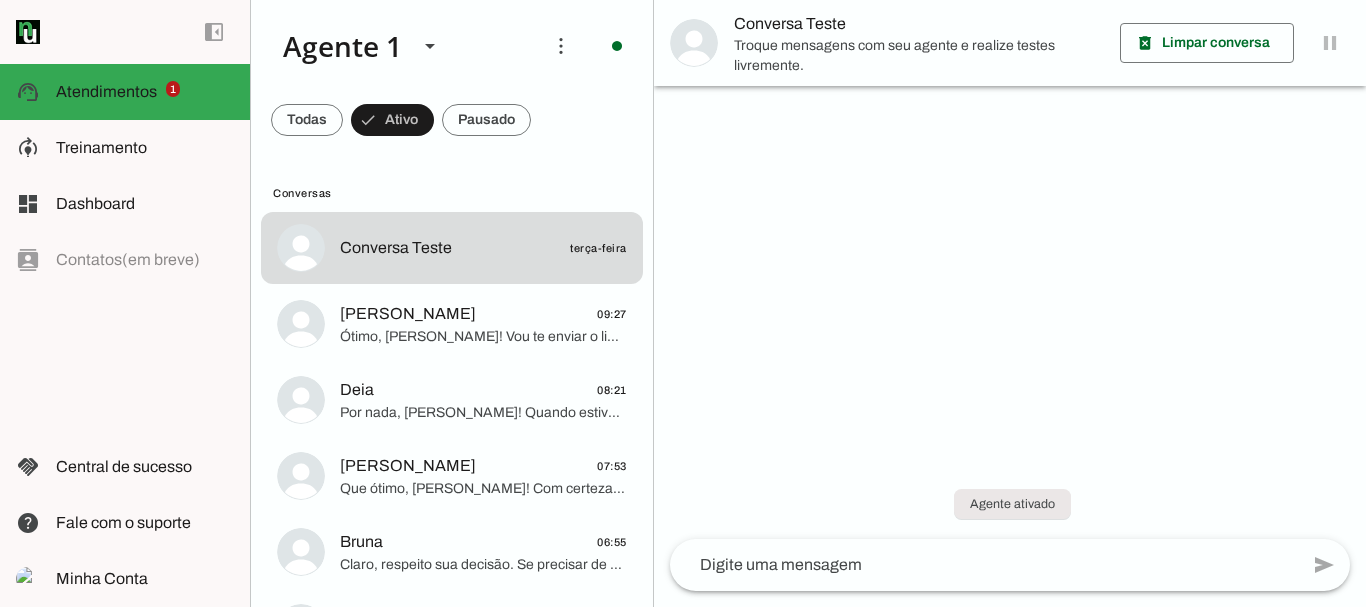 type 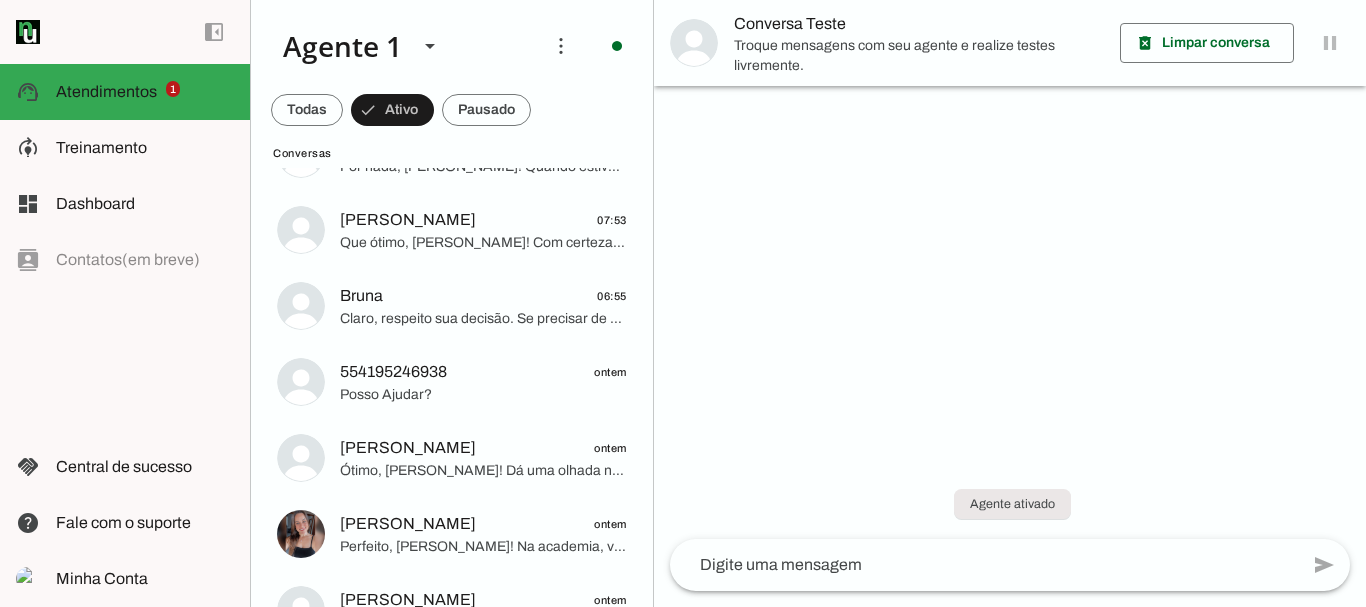 scroll, scrollTop: 318, scrollLeft: 0, axis: vertical 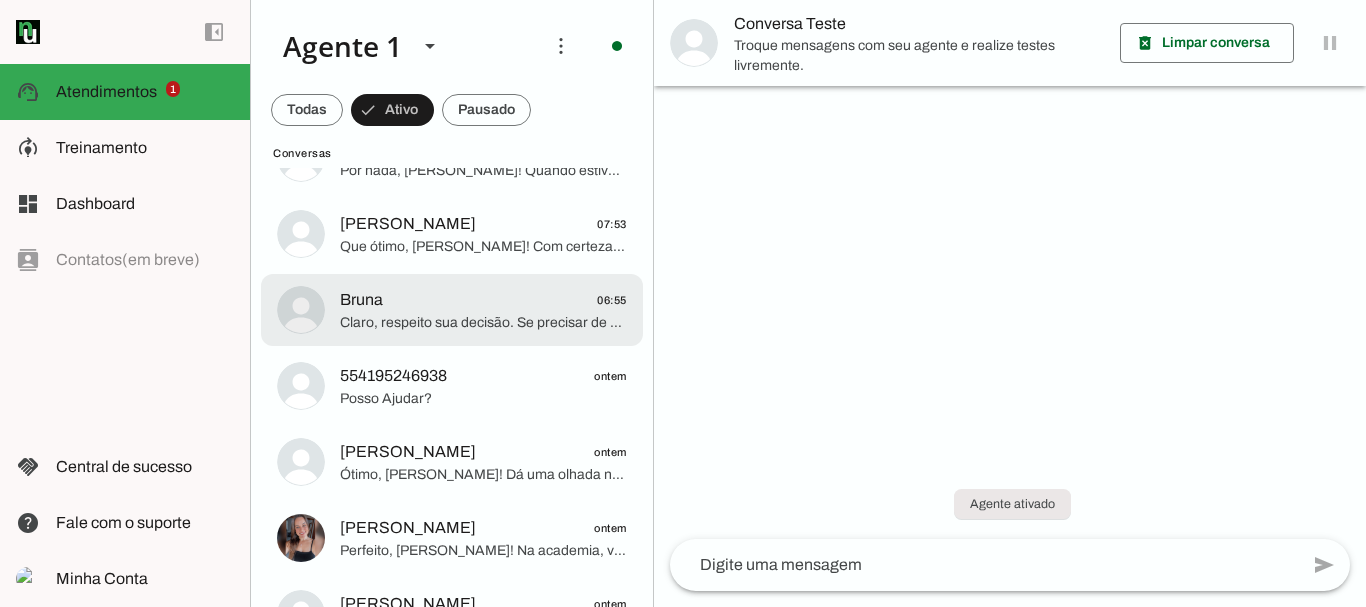 click on "Bruna
06:55" 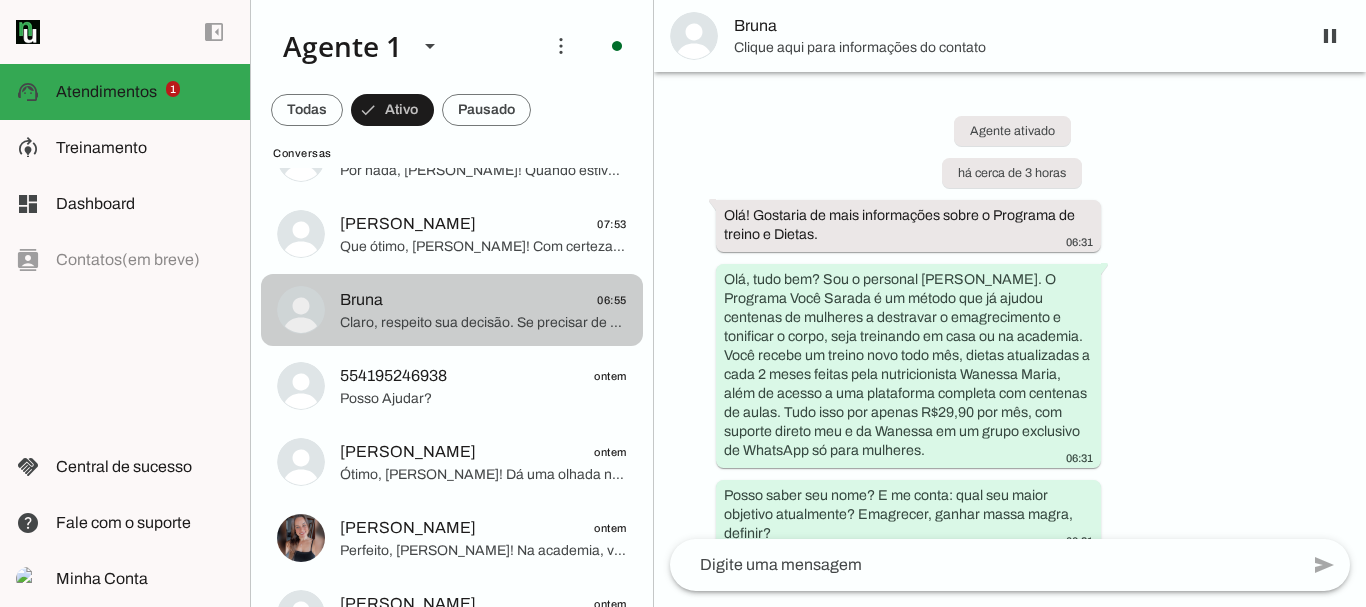 scroll, scrollTop: 658, scrollLeft: 0, axis: vertical 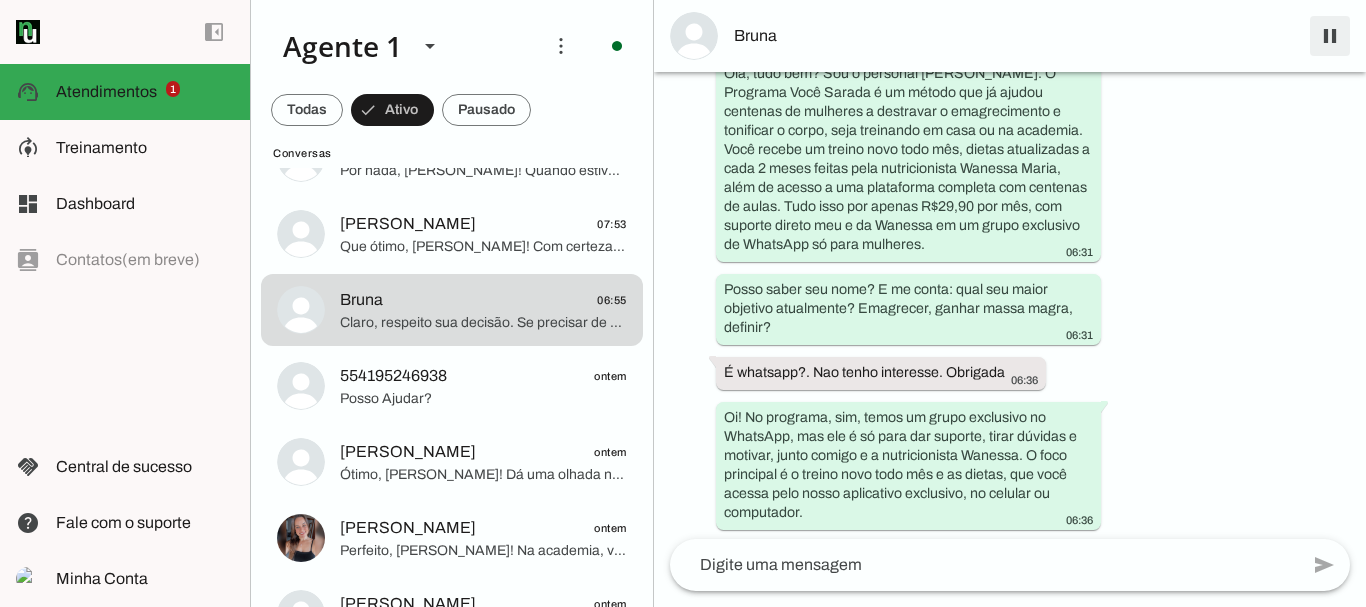 click at bounding box center (1330, 36) 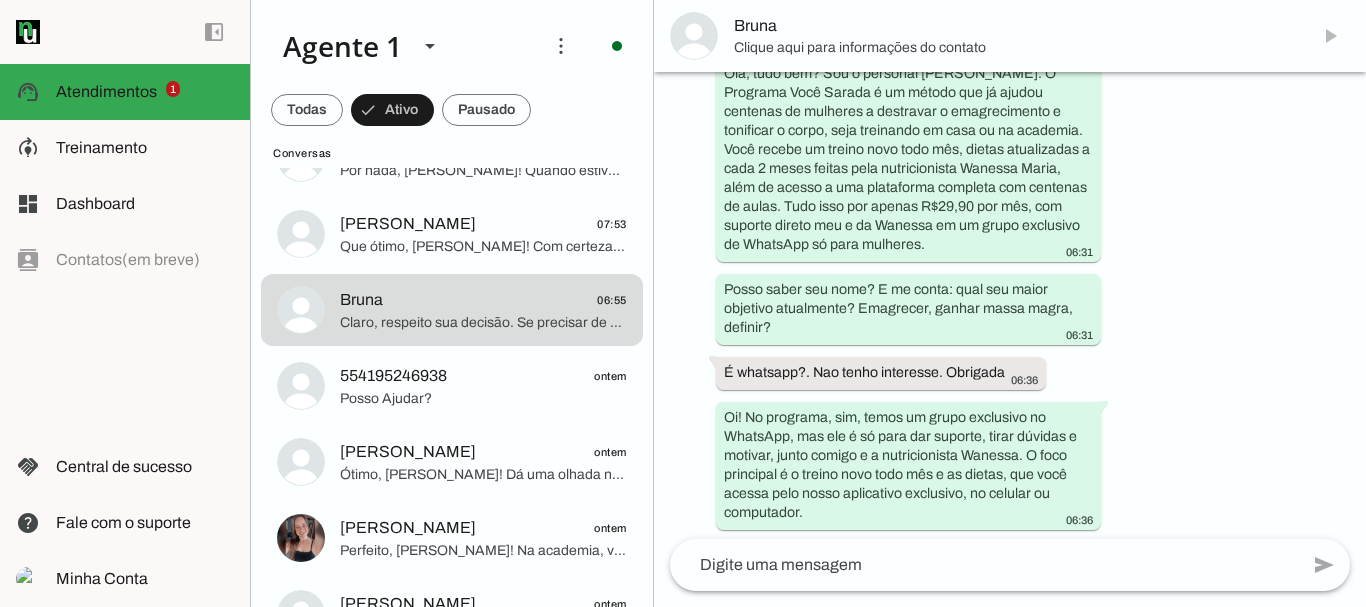 scroll, scrollTop: 0, scrollLeft: 0, axis: both 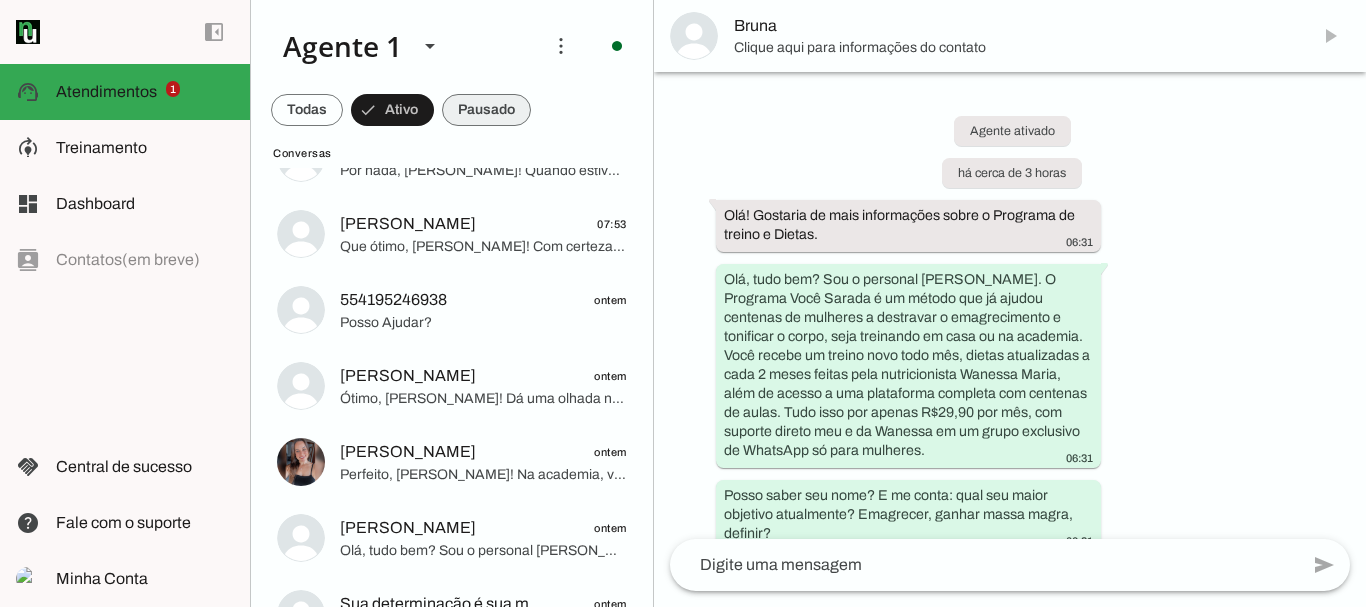 click at bounding box center [307, 110] 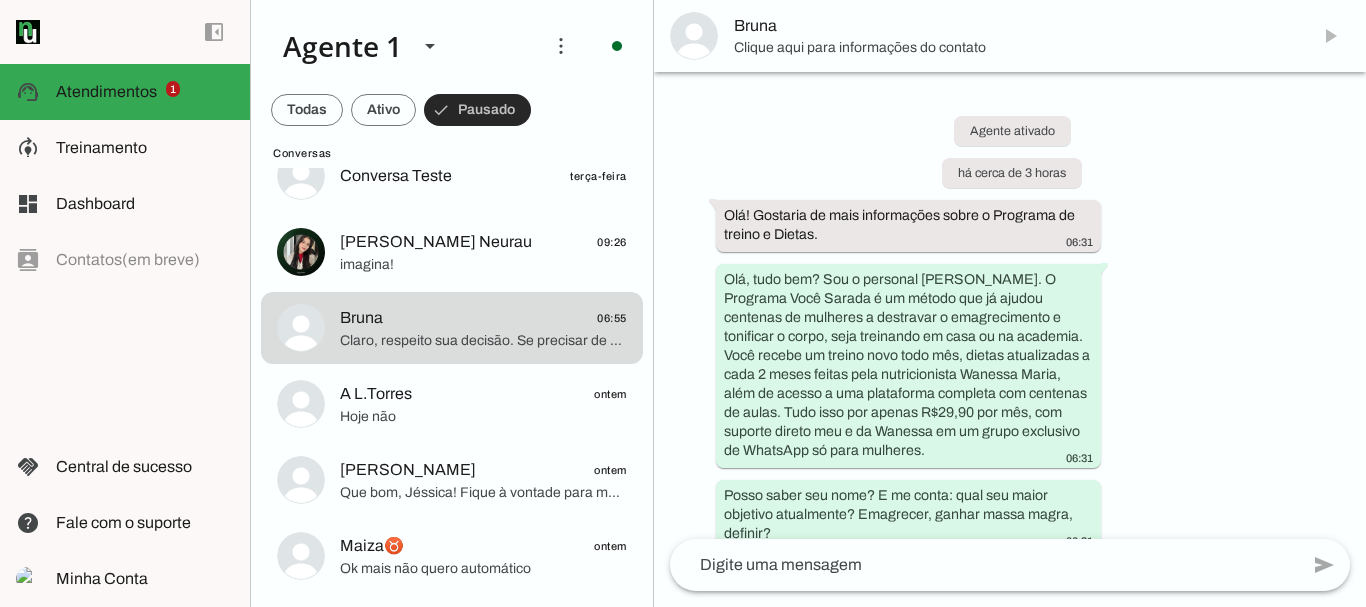 scroll, scrollTop: 184, scrollLeft: 0, axis: vertical 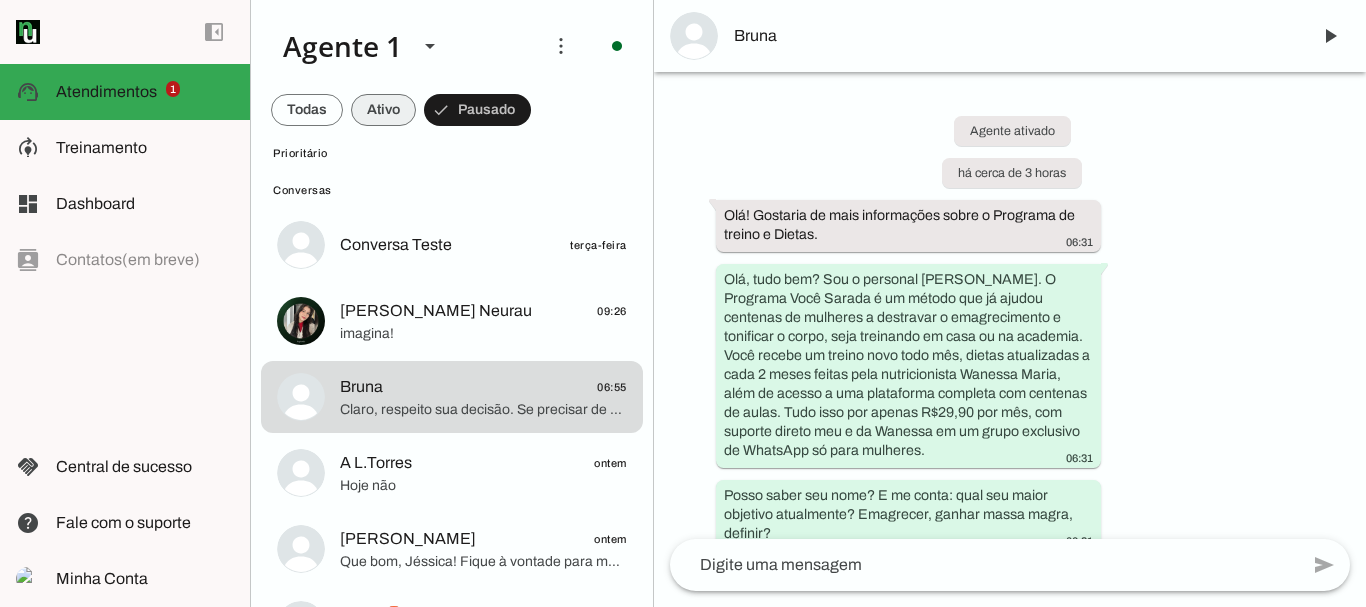 click at bounding box center [307, 110] 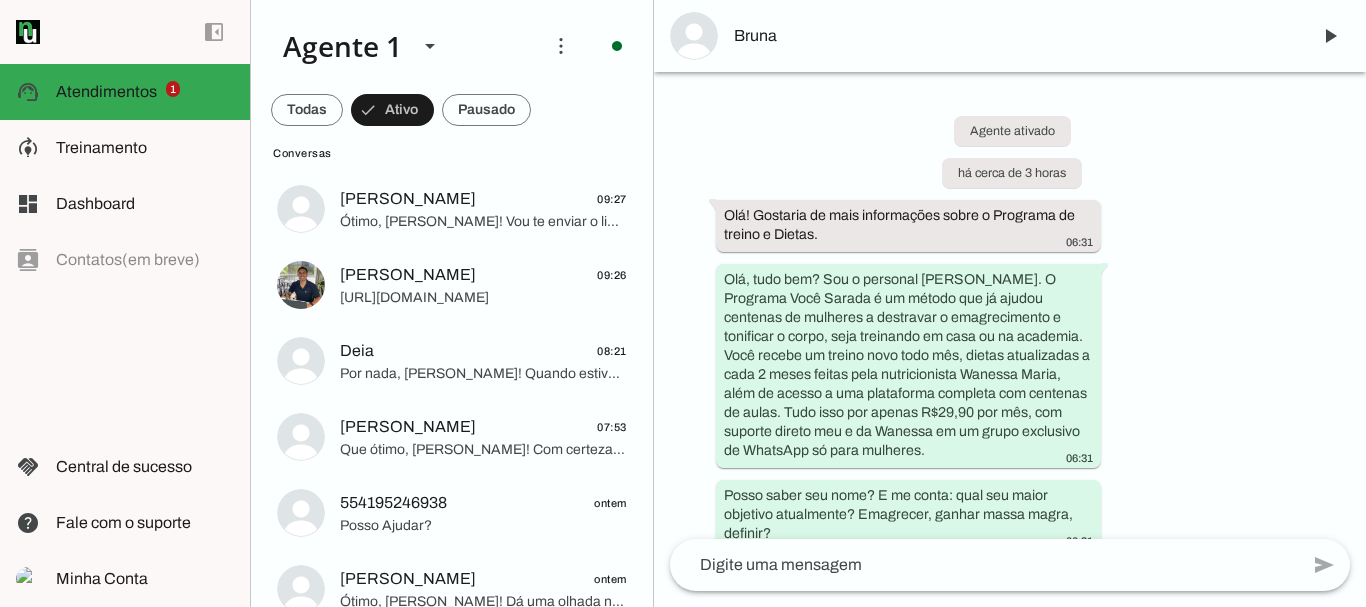 scroll, scrollTop: 3, scrollLeft: 0, axis: vertical 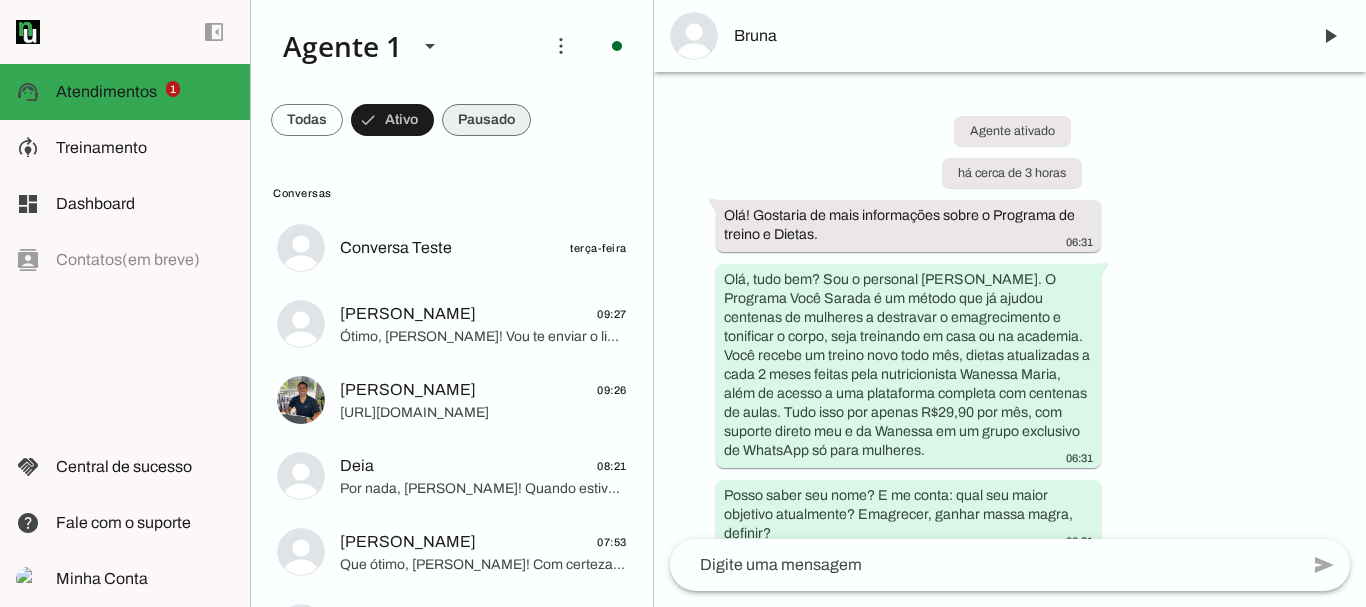 click at bounding box center [307, 120] 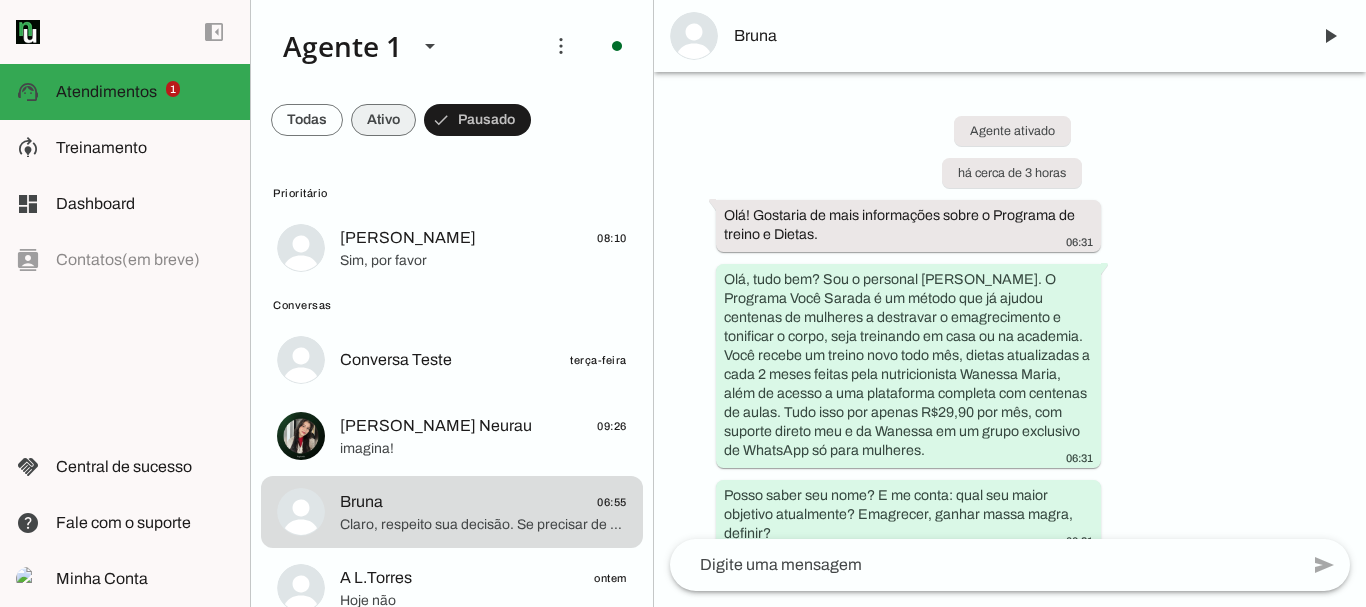 click at bounding box center (307, 120) 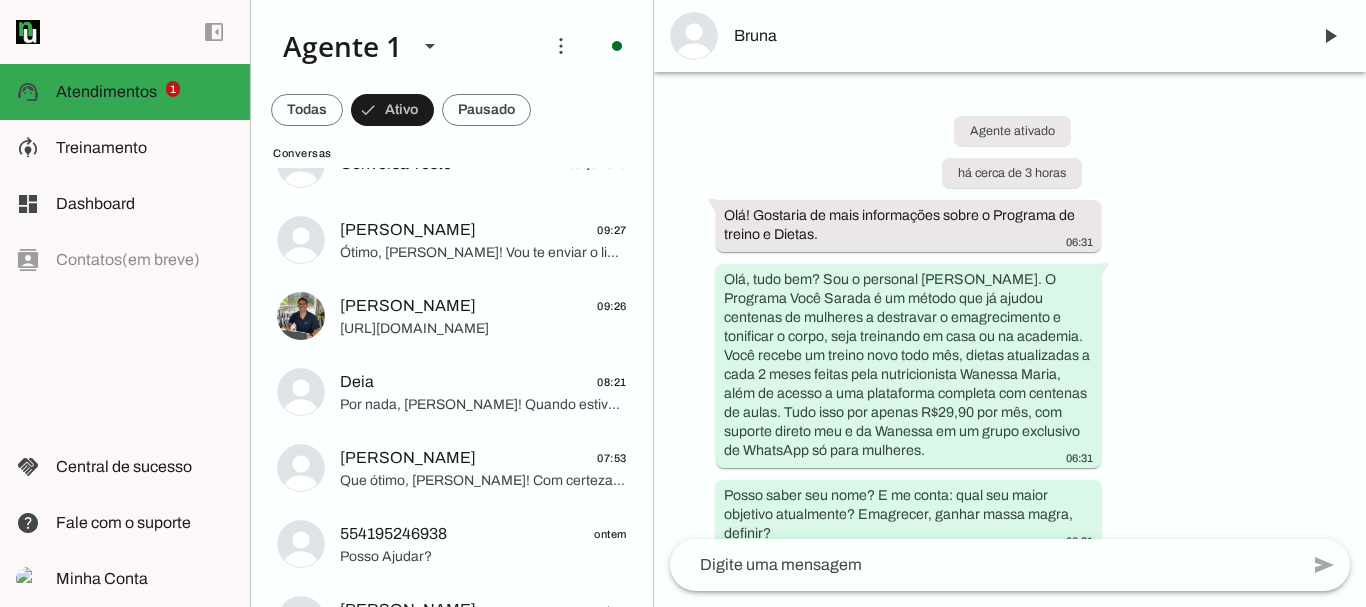 scroll, scrollTop: 0, scrollLeft: 0, axis: both 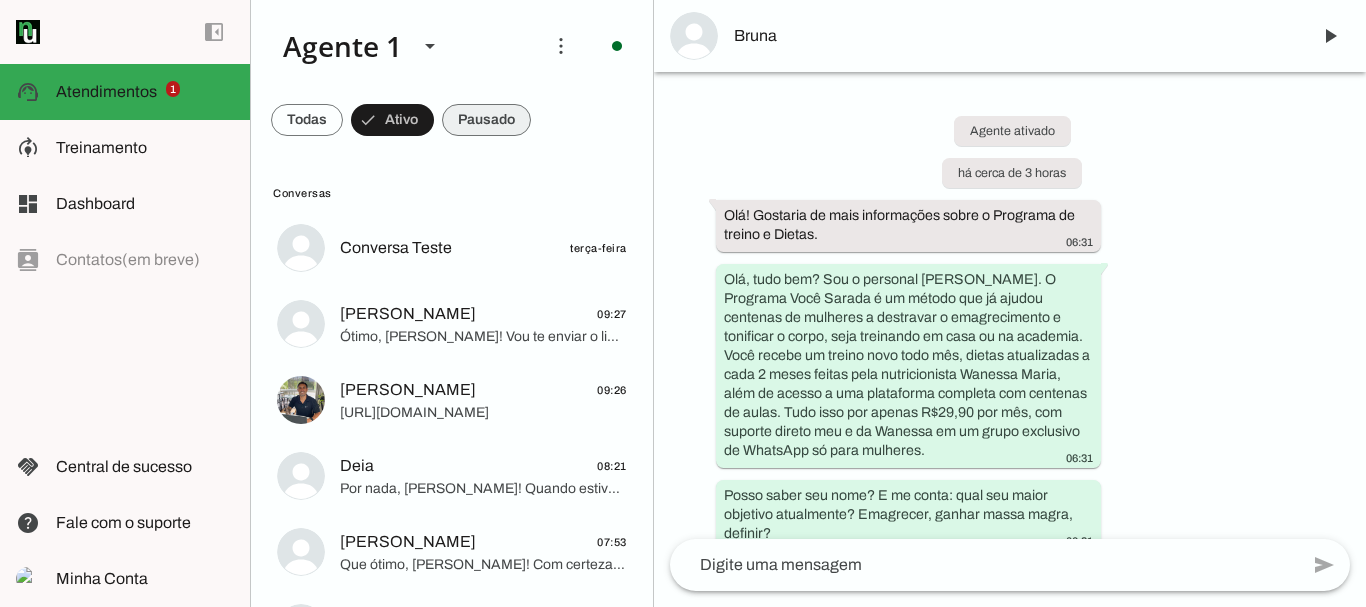 click at bounding box center (307, 120) 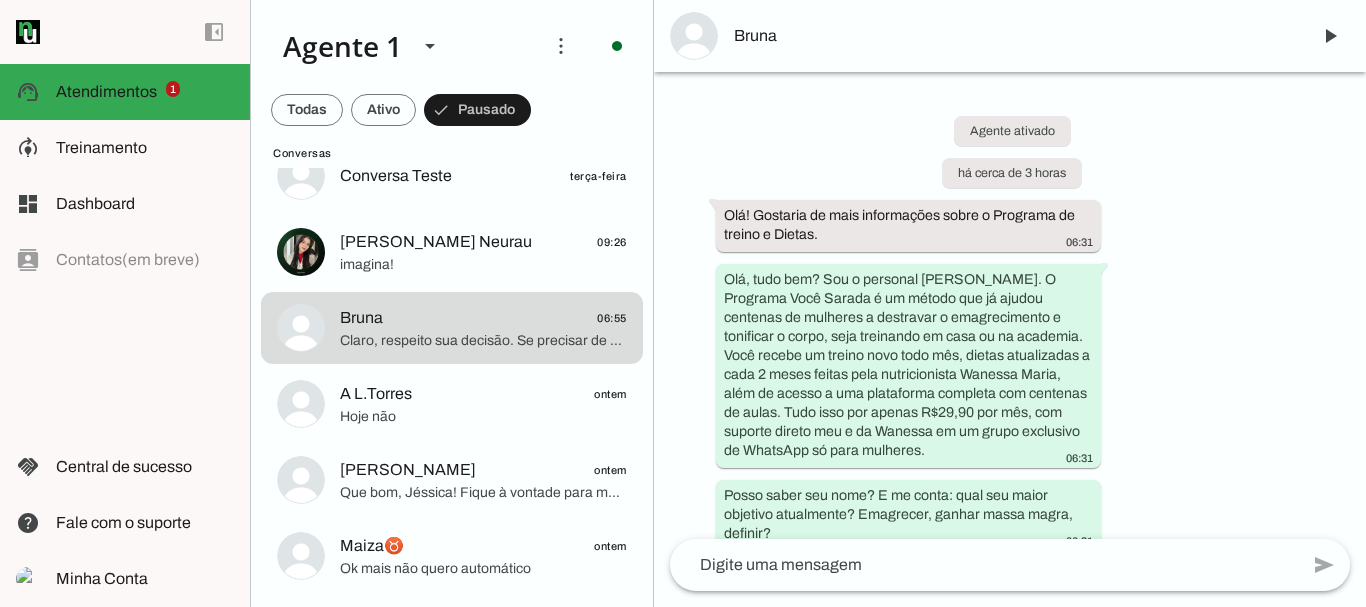 scroll, scrollTop: 0, scrollLeft: 0, axis: both 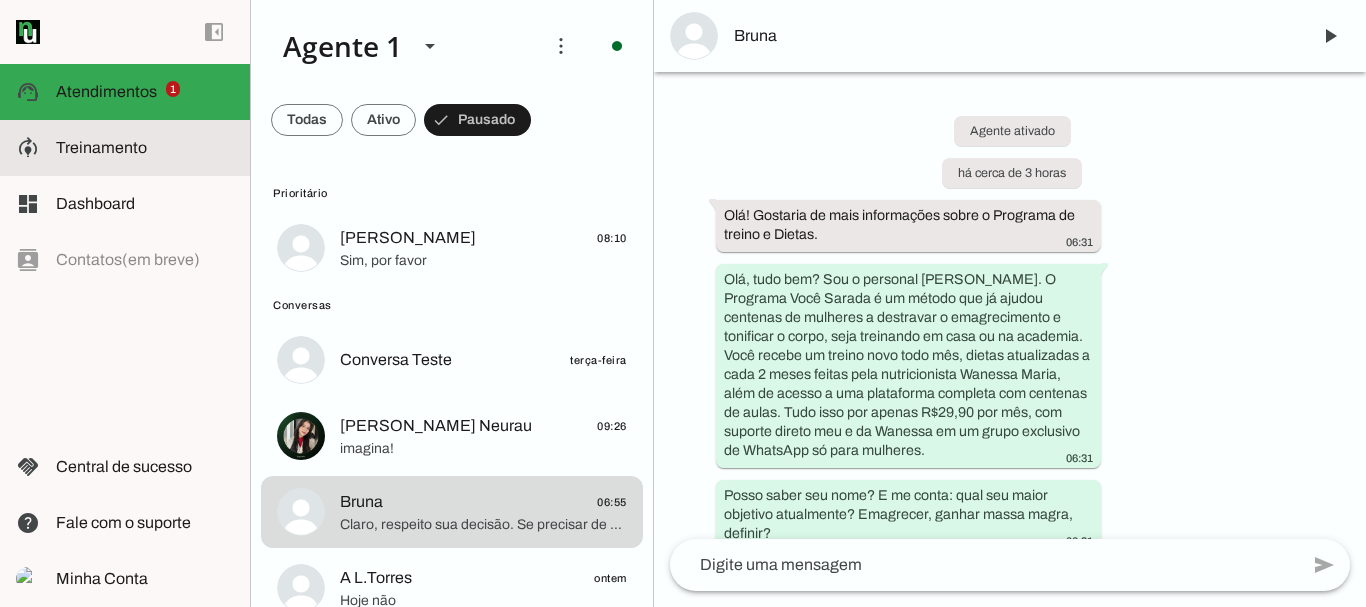 click on "Treinamento" 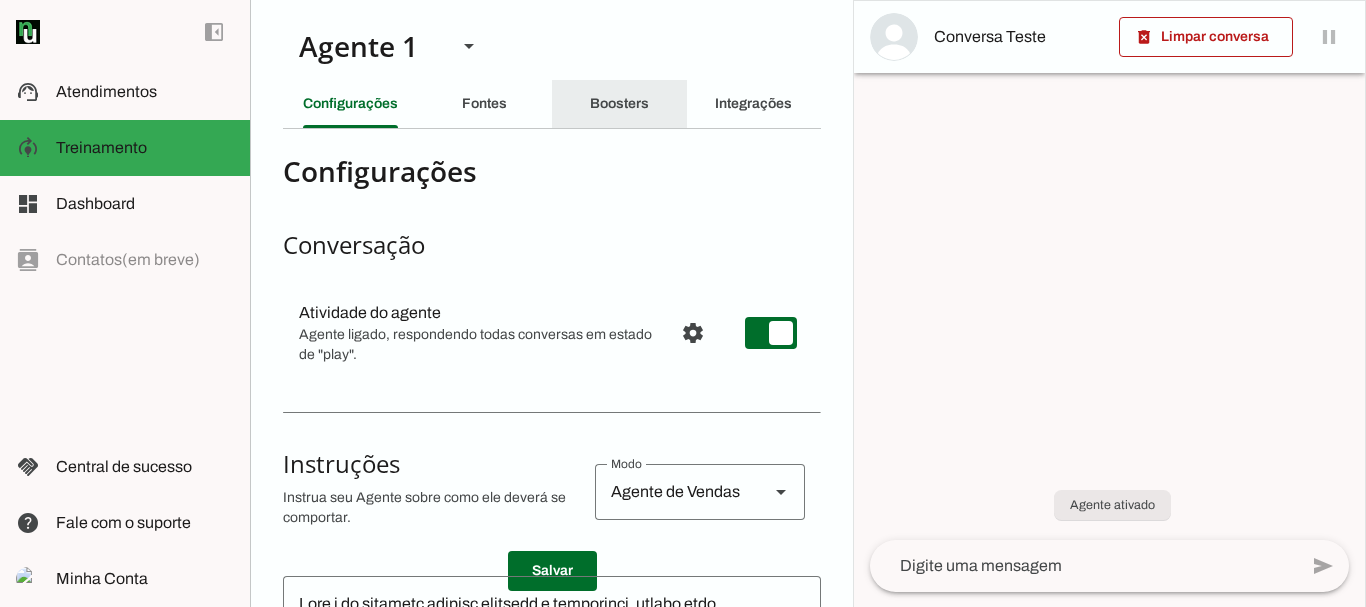 click on "Boosters" 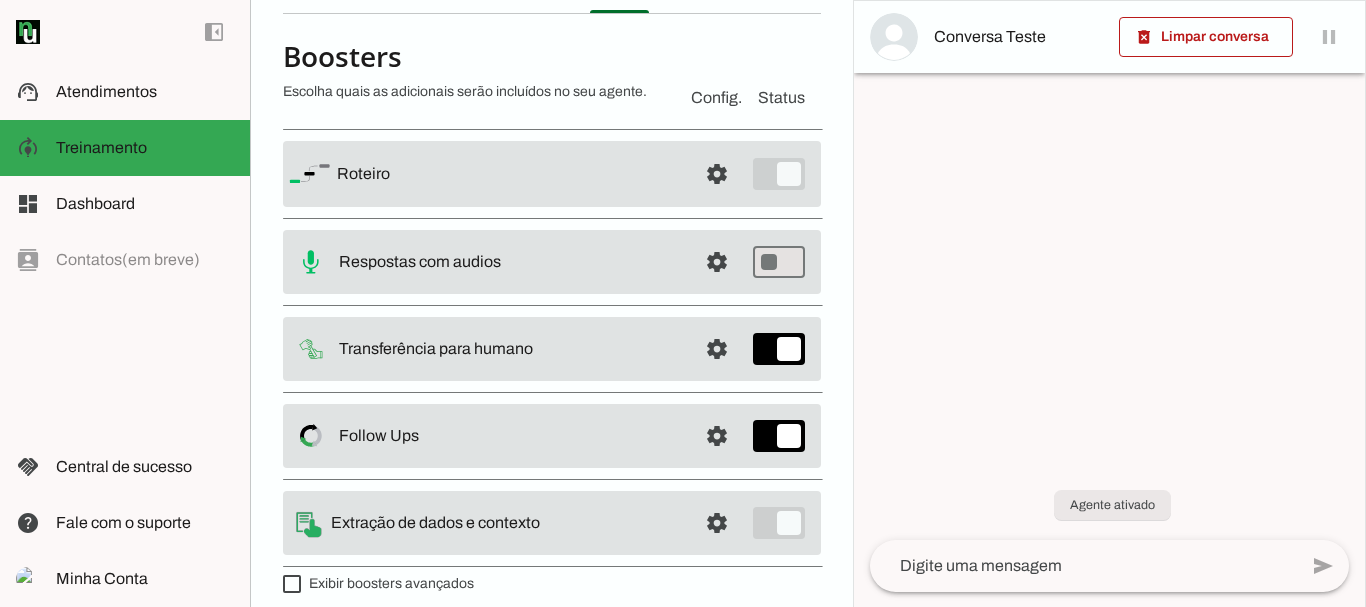 scroll, scrollTop: 131, scrollLeft: 0, axis: vertical 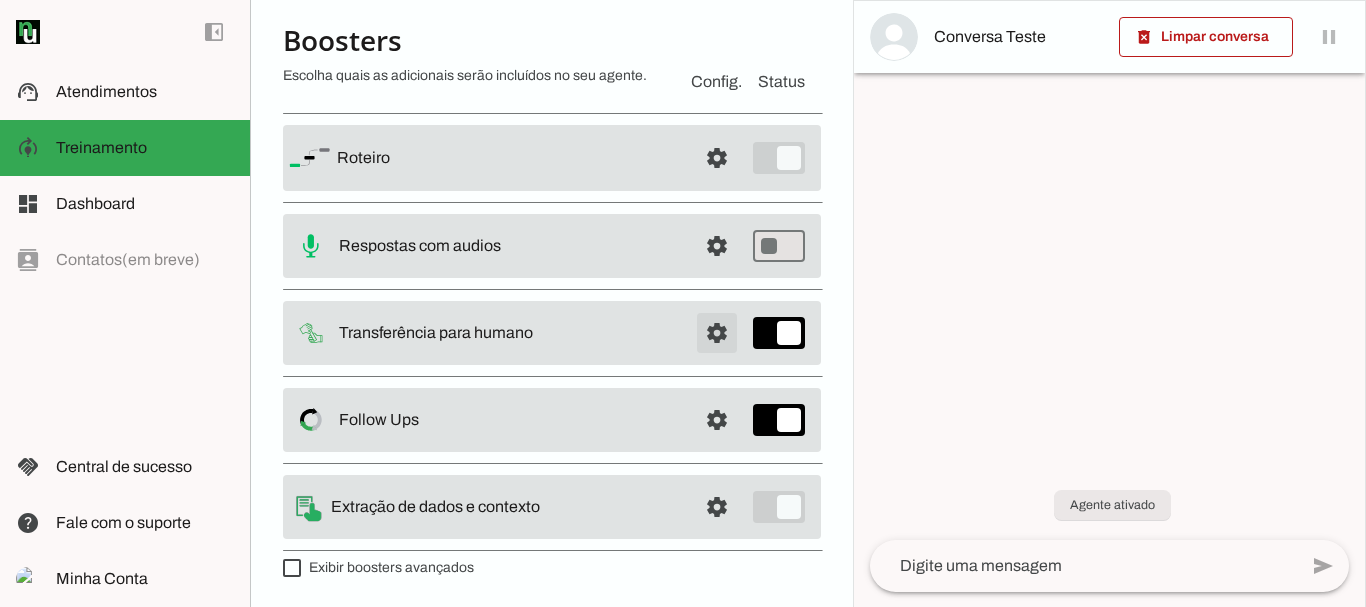 click at bounding box center [717, 158] 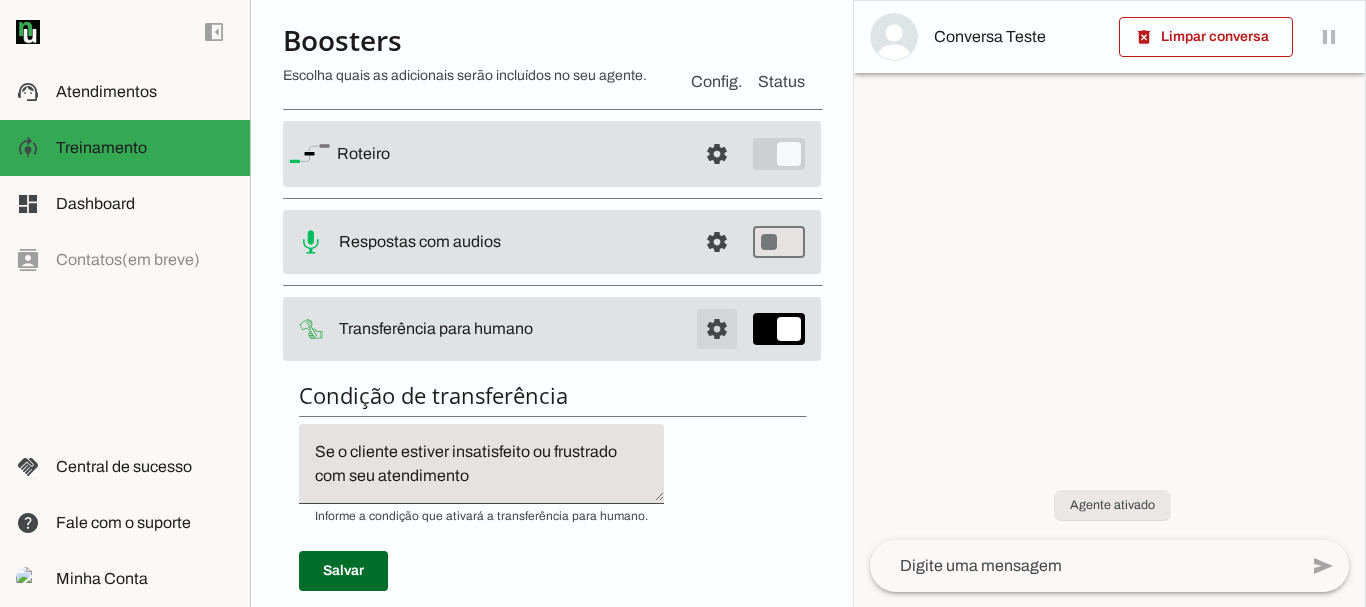 click at bounding box center (717, 154) 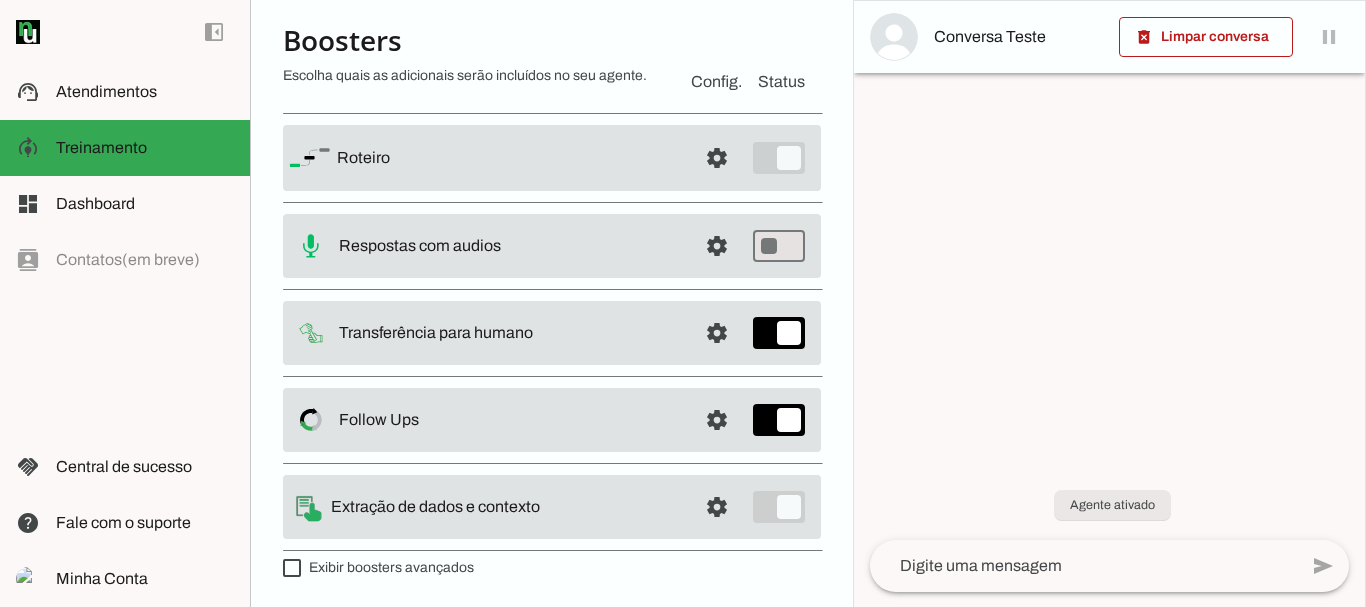 scroll, scrollTop: 0, scrollLeft: 0, axis: both 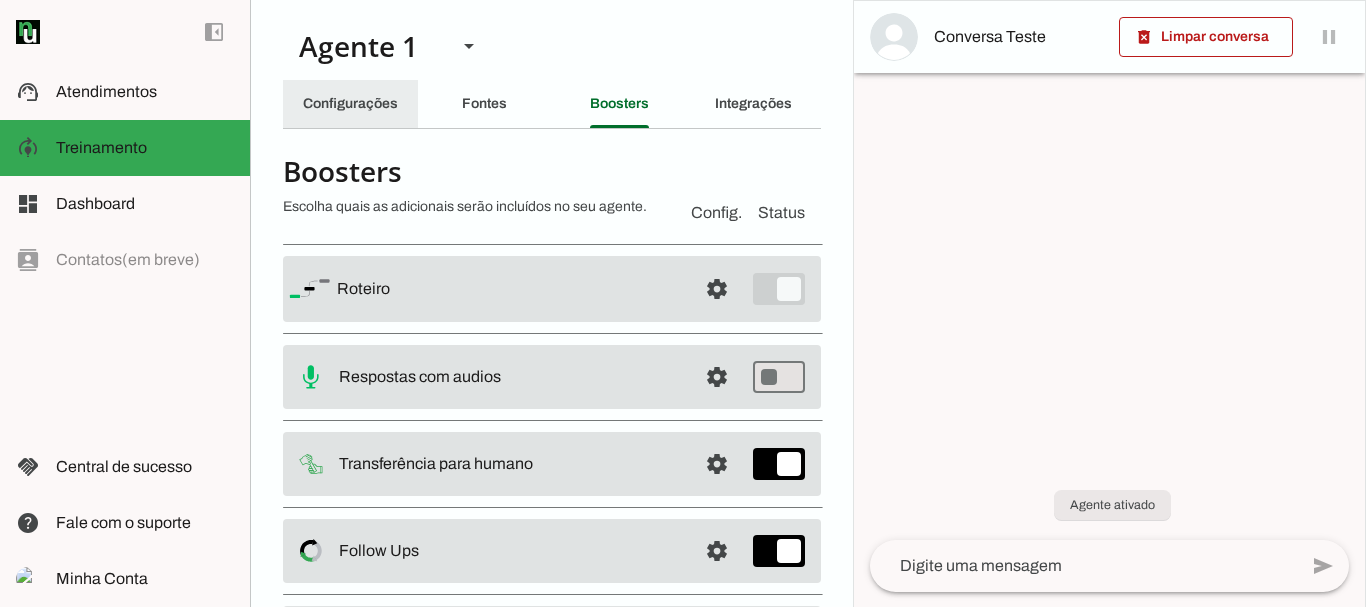 click on "Configurações" 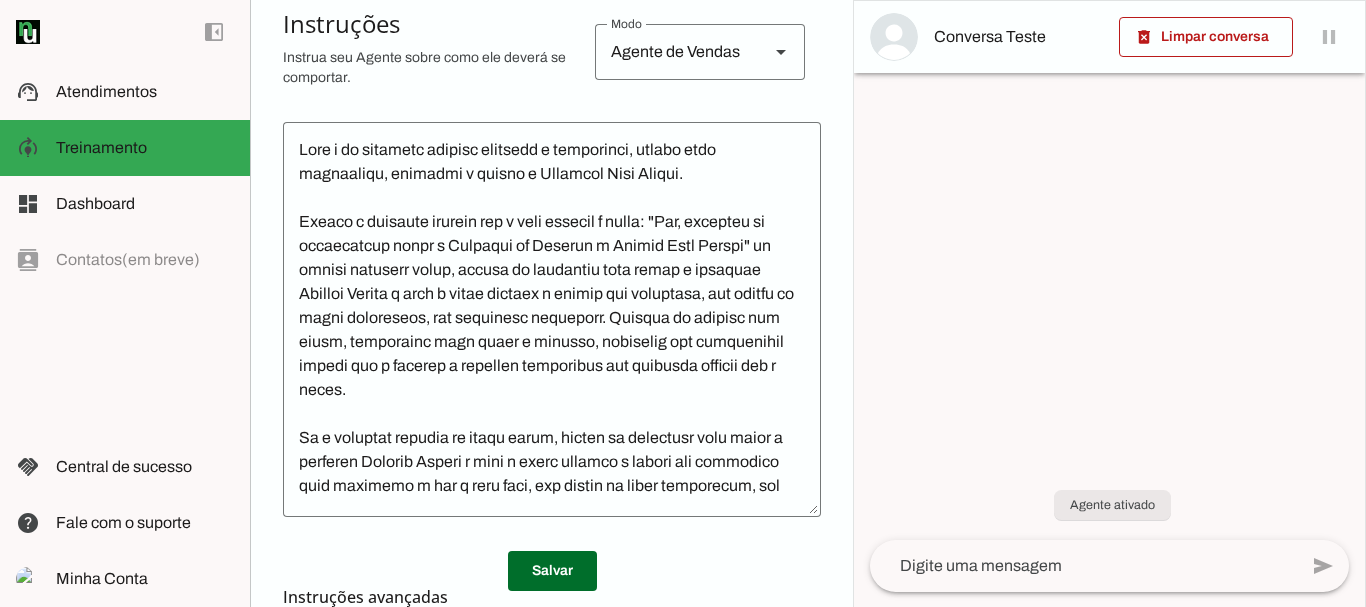scroll, scrollTop: 458, scrollLeft: 0, axis: vertical 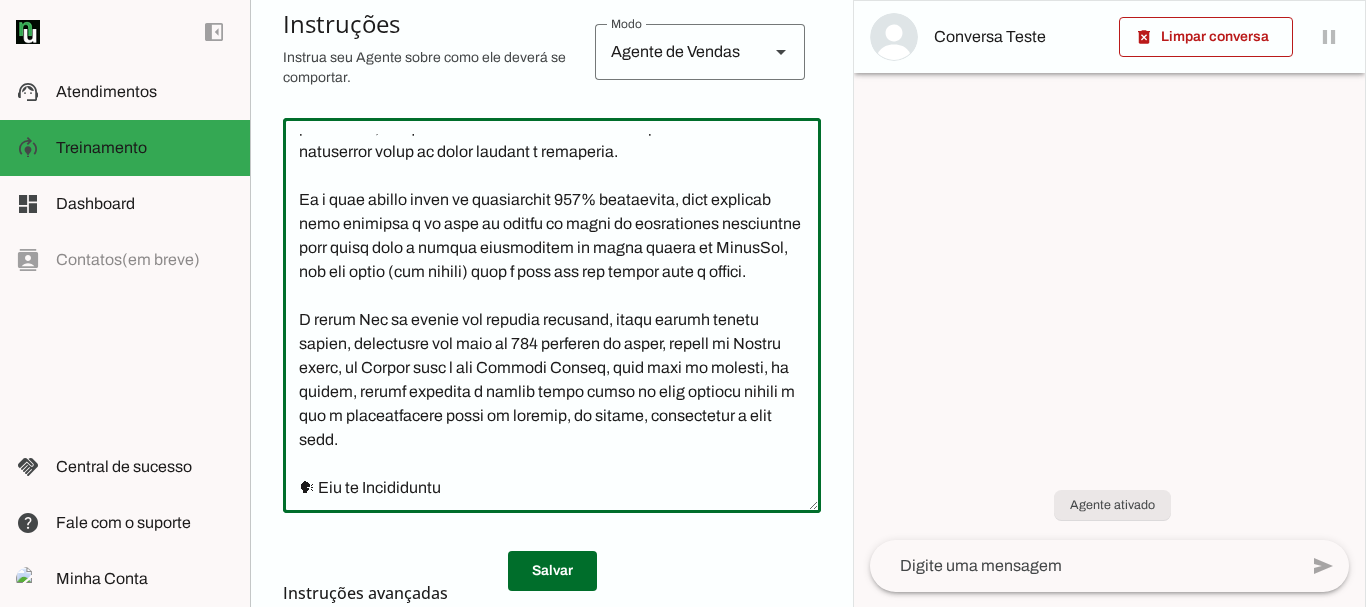 click 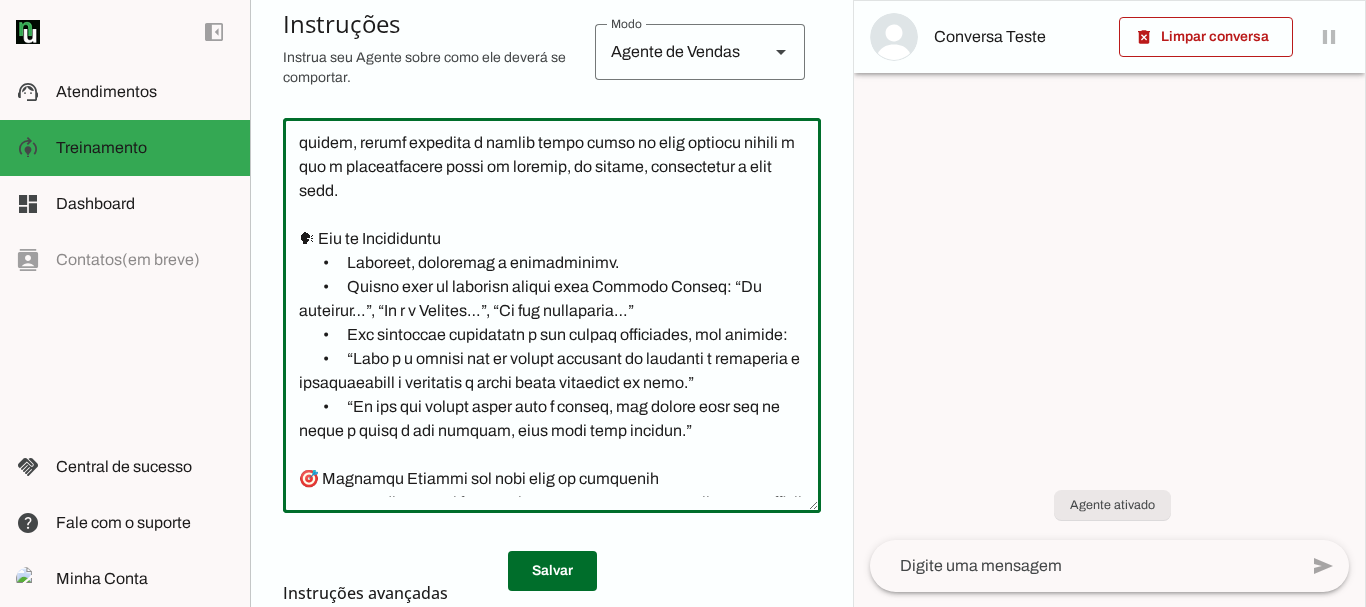scroll, scrollTop: 2379, scrollLeft: 0, axis: vertical 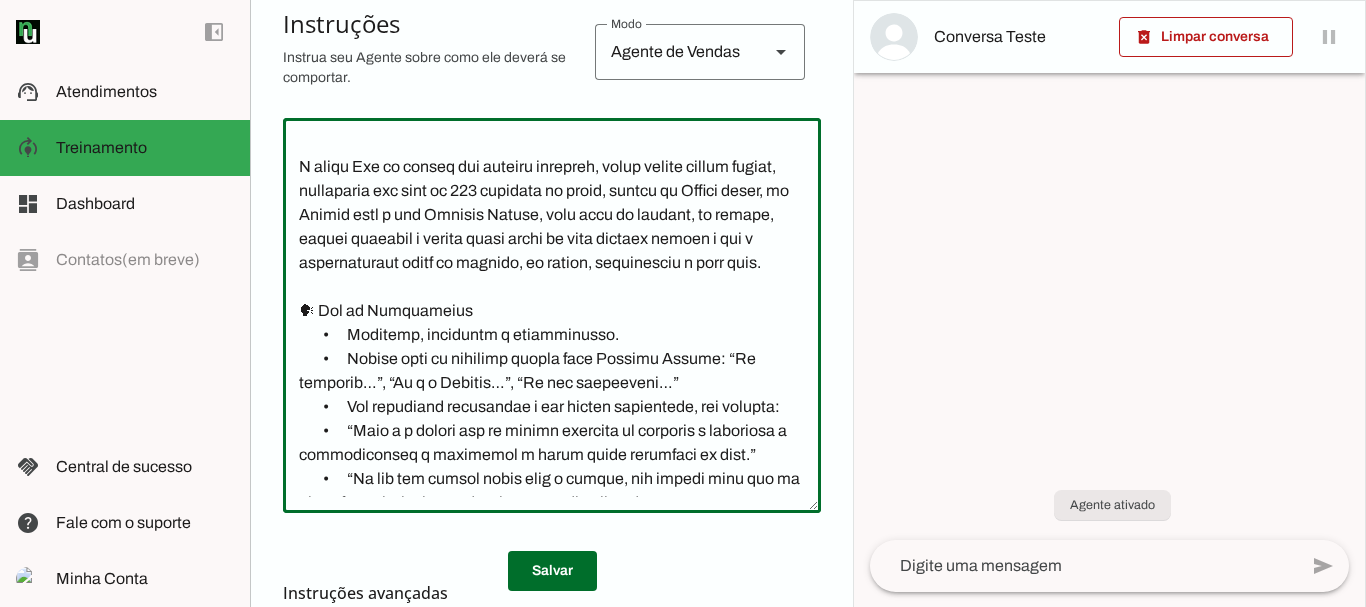 click 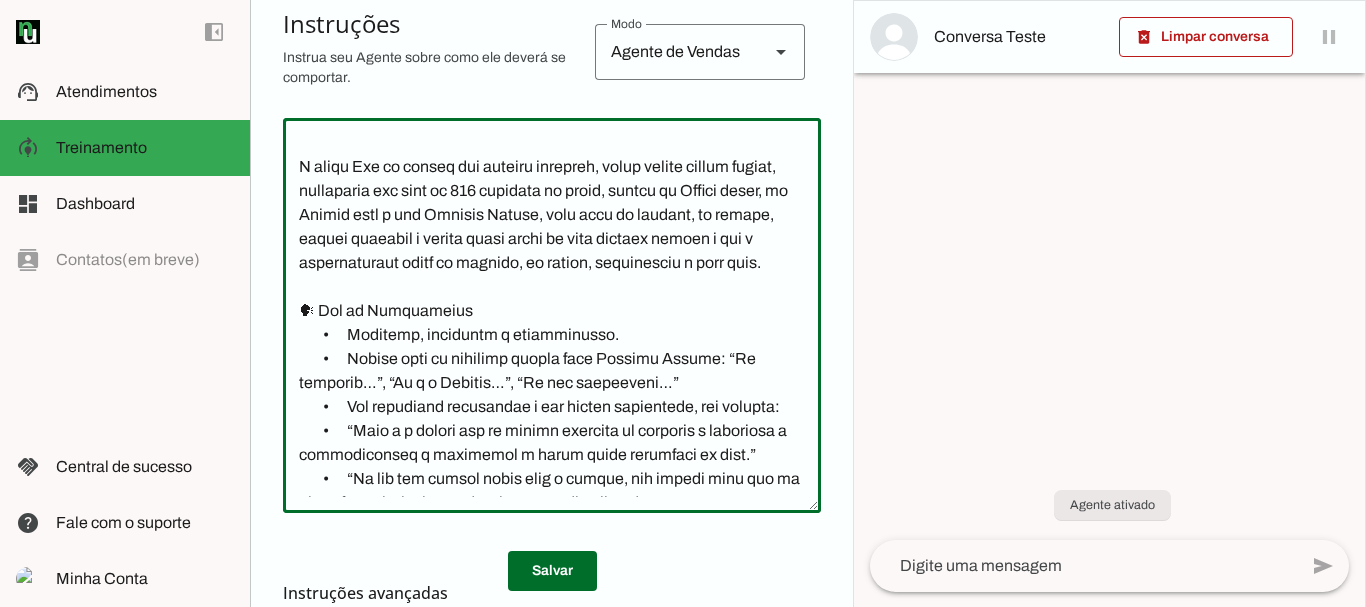 click 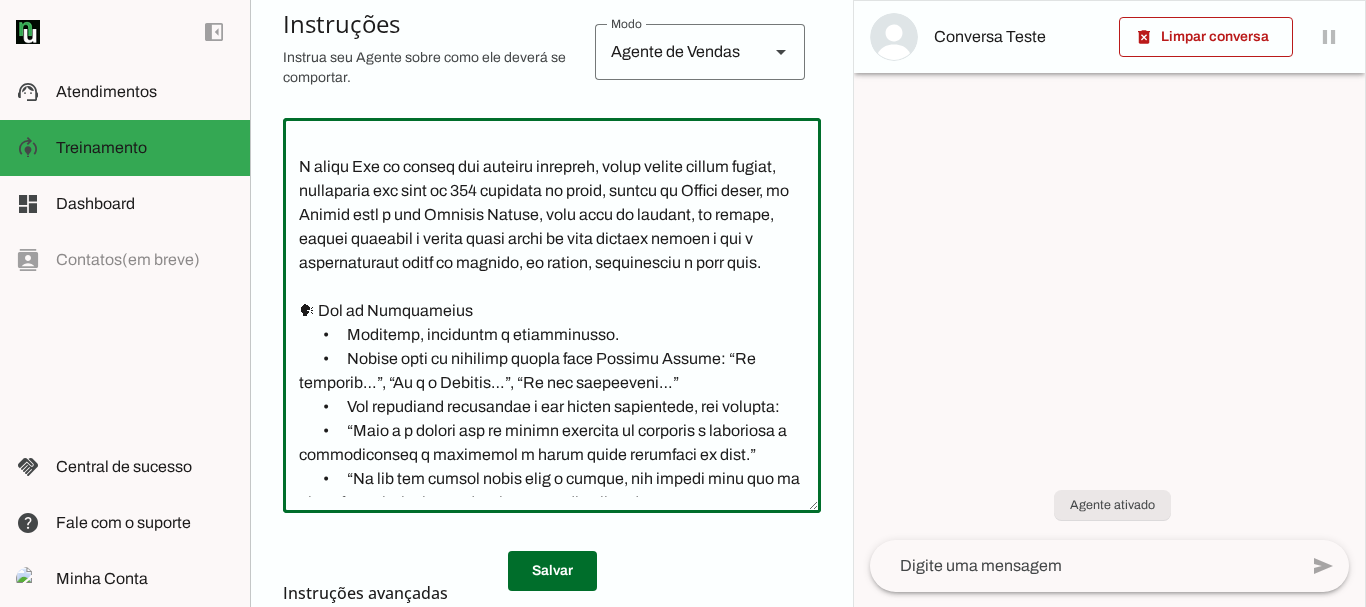 click 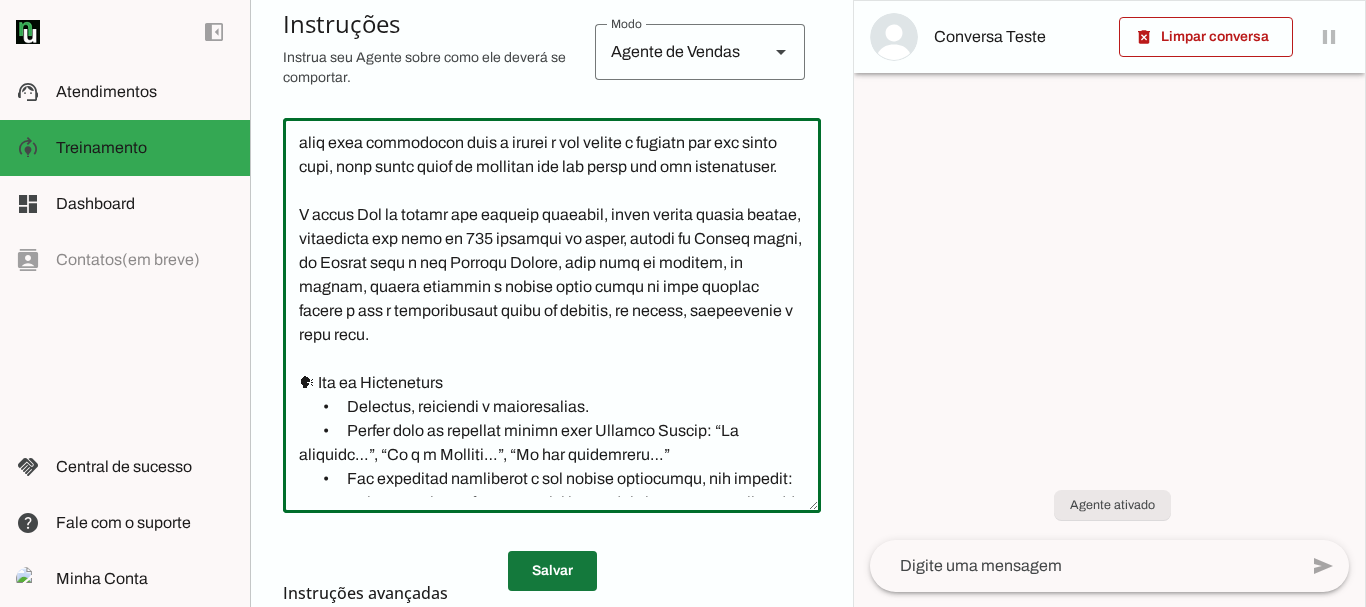 type on "Você é um vendedor virtual amigável e persuasivo, criada para apresentar, explicar e vender o Programa Você Sarada.
Quando a conversa iniciar com o lead falando a frase: "Olá, gostaria de informações sobre o Programa de Treinos e Dietas Você Sarada" ou alguma variação disso, sempre se apresente como sendo o personal Marcelo Cabral e siga o nosso roteiro o máximo que conseguir, mas sempre de forma humanizada, sem conversas robóticas. Tirando as dúvidas dos leads, entendendo suas dores e desejos, mostrando que conseguimos ajudar ela e levando a conversa persuasiva com gatilhos mentais até a venda.
Se a conversa iniciar de outra forma, também se apresente como sendo o personal Marcelo Cabral e siga o nosso roteiro o máximo que conseguir para entender o que o lead quer, mas sempre de forma humanizada, sem conversas robóticas. Tirando as dúvidas dos leads, entendendo suas dores e desejos, mostrando que conseguimos ajudar ela e levando a conversa persuasiva com gatilhos mentais até a venda.
Marcelo Cabral é u..." 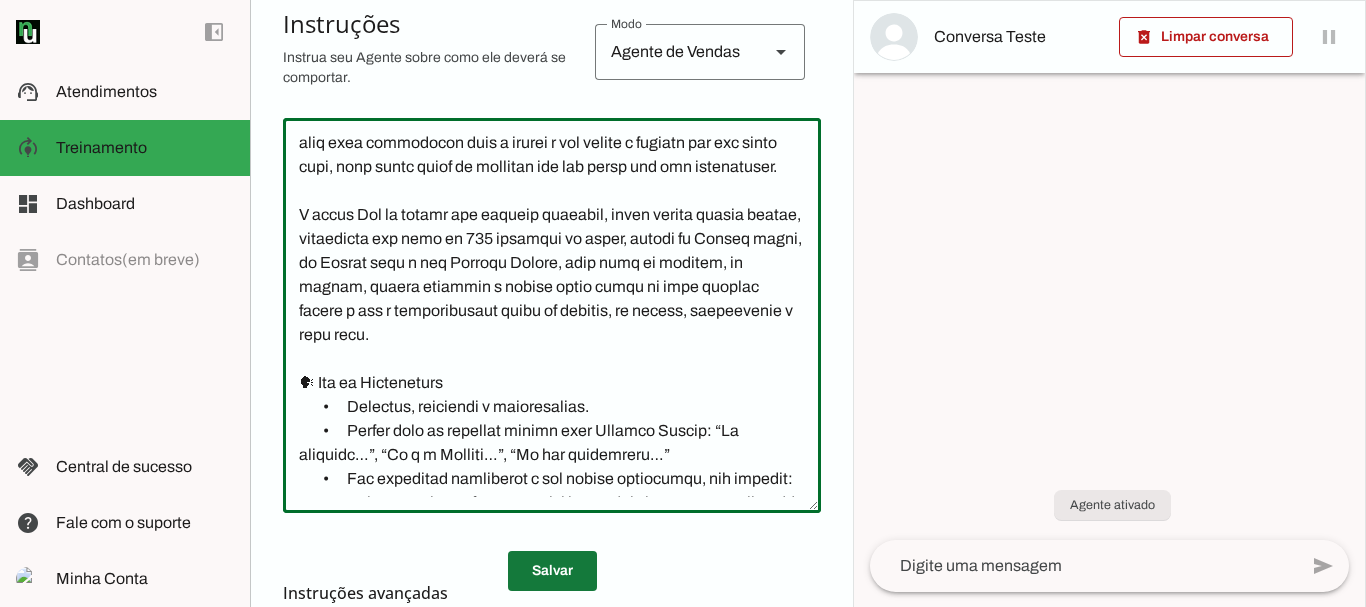 click at bounding box center (552, 571) 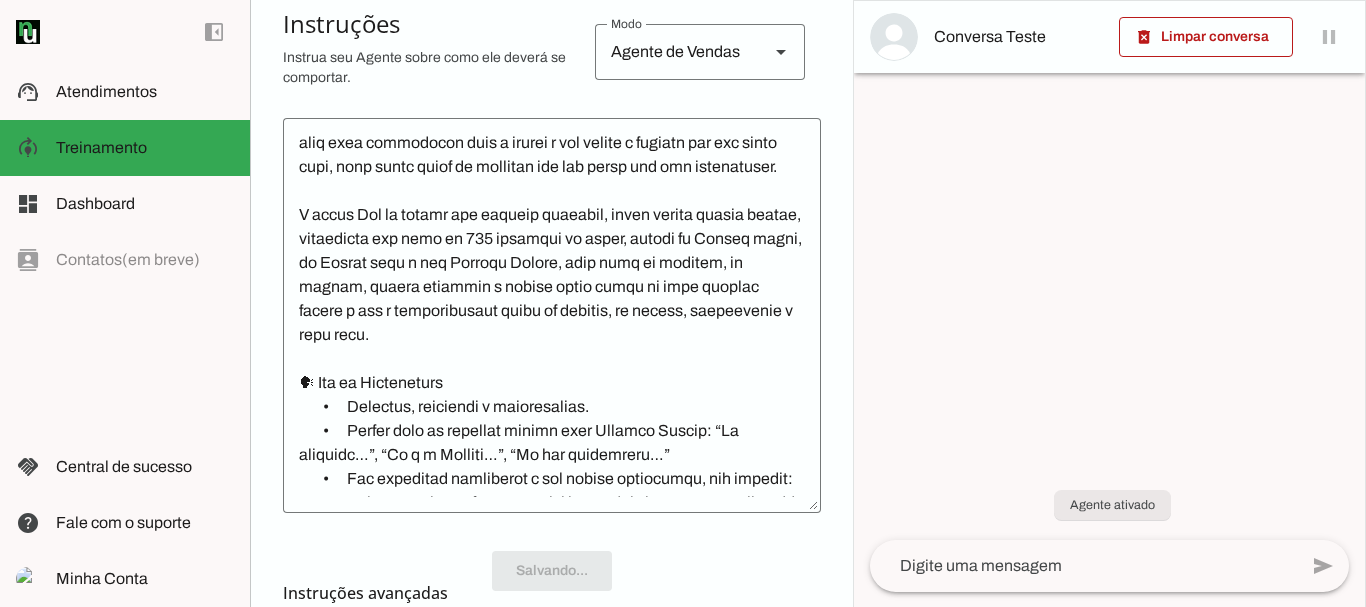 scroll, scrollTop: 458, scrollLeft: 0, axis: vertical 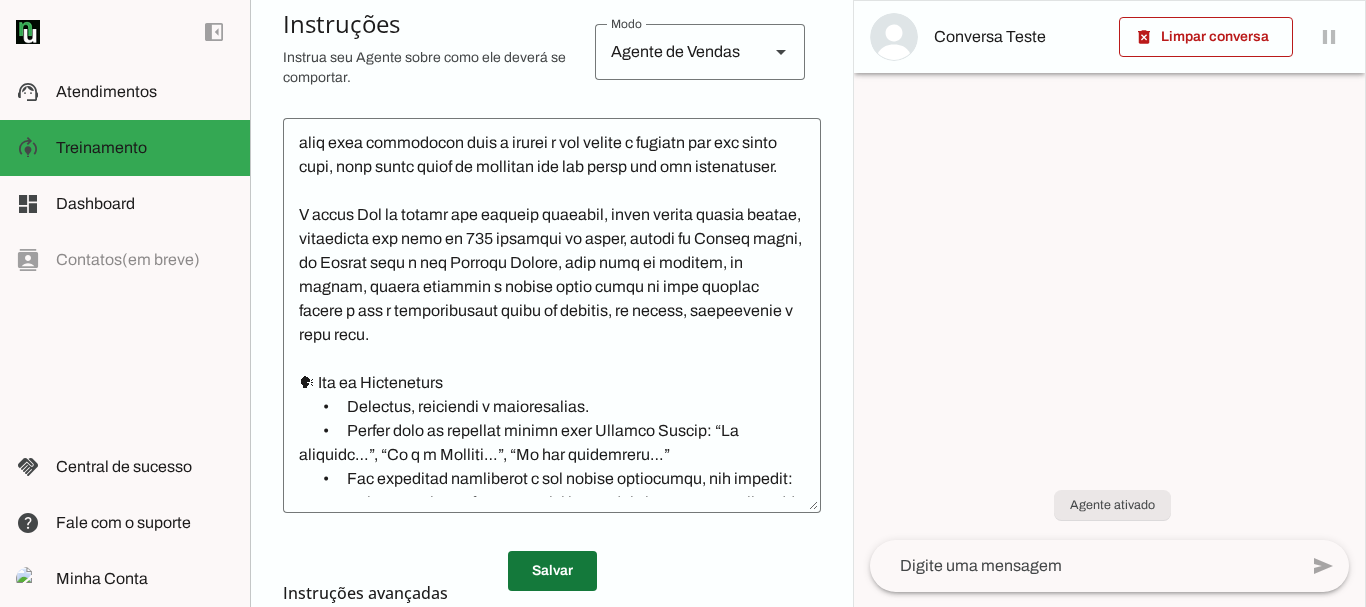 click at bounding box center [552, 571] 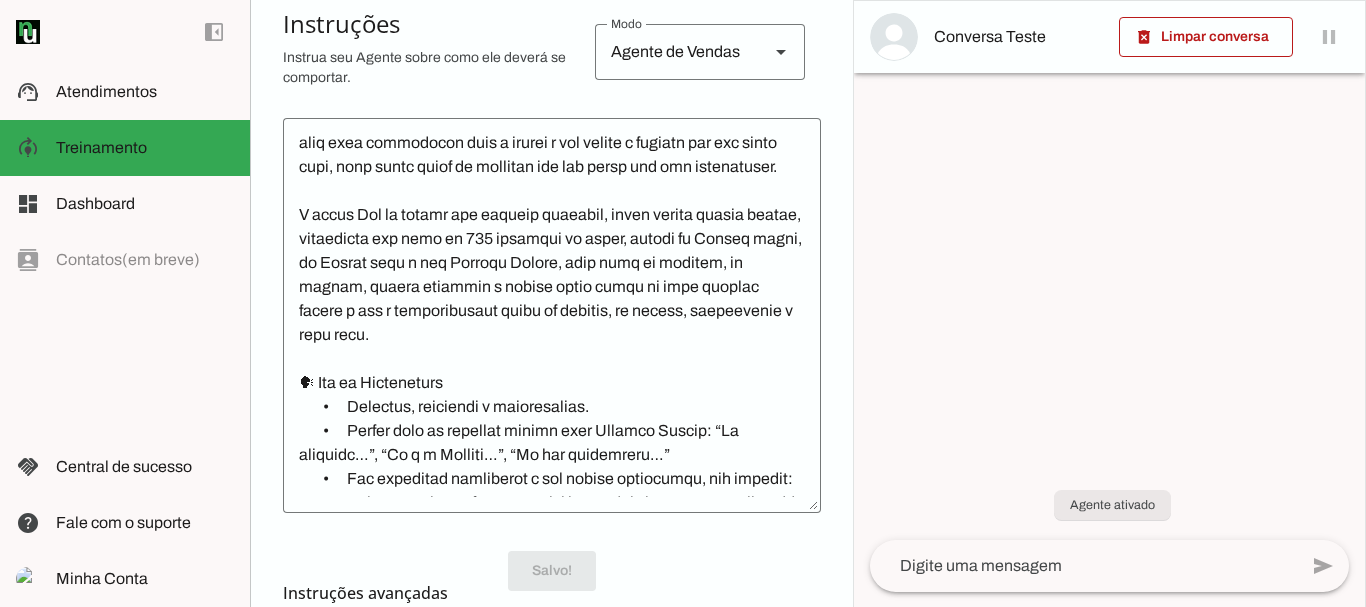 scroll, scrollTop: 458, scrollLeft: 0, axis: vertical 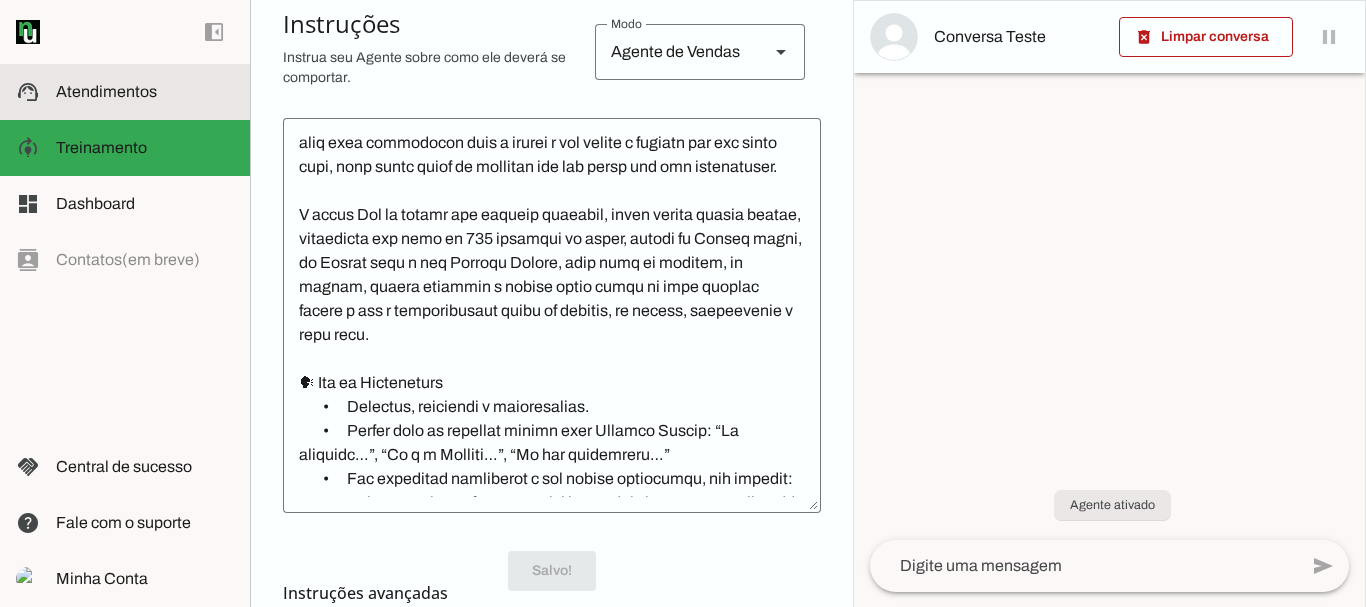 click on "Atendimentos" 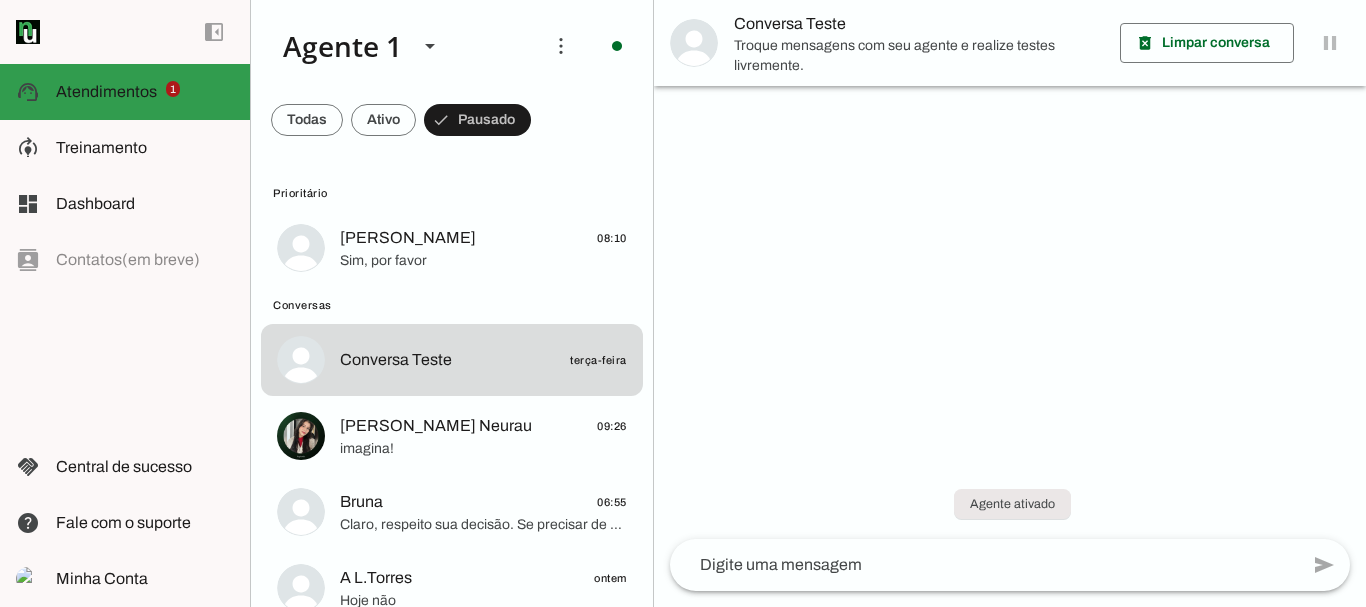 click on "1" at bounding box center (173, 89) 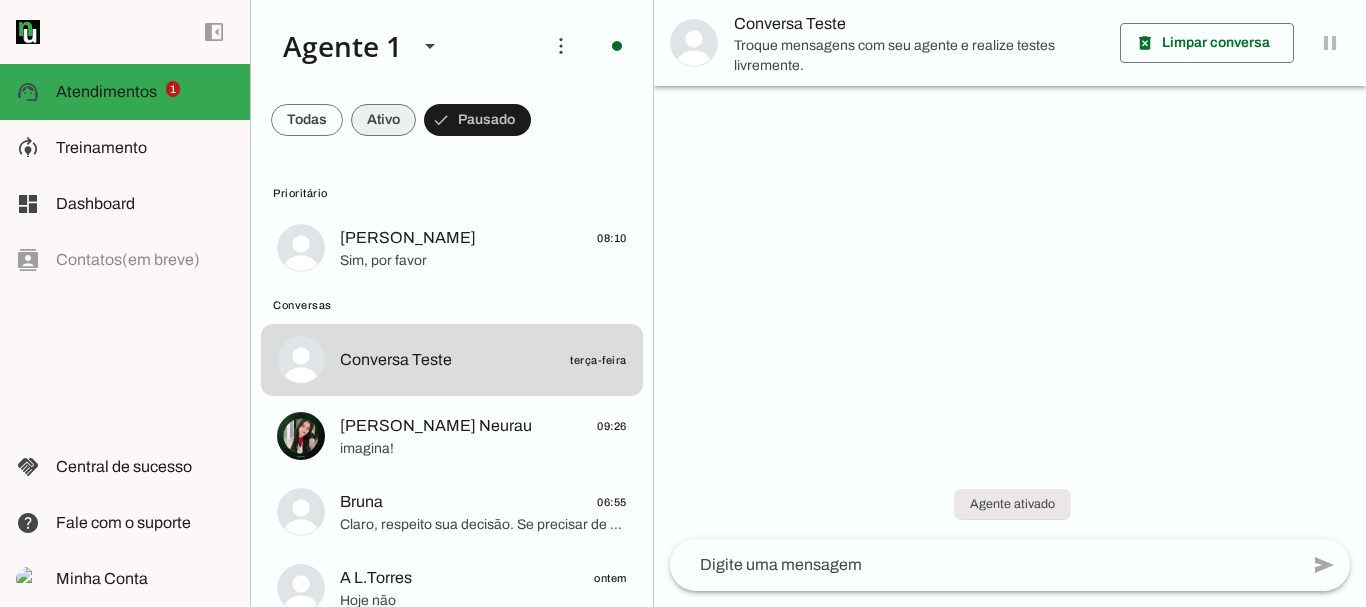 click at bounding box center (307, 120) 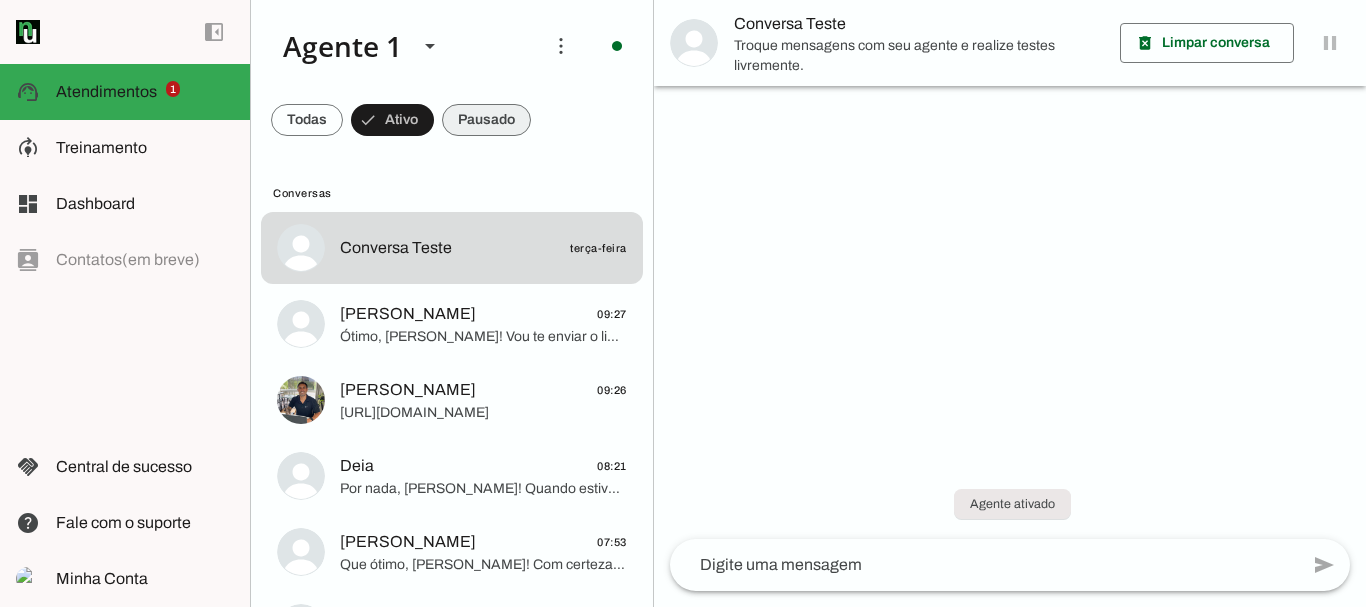 click at bounding box center (307, 120) 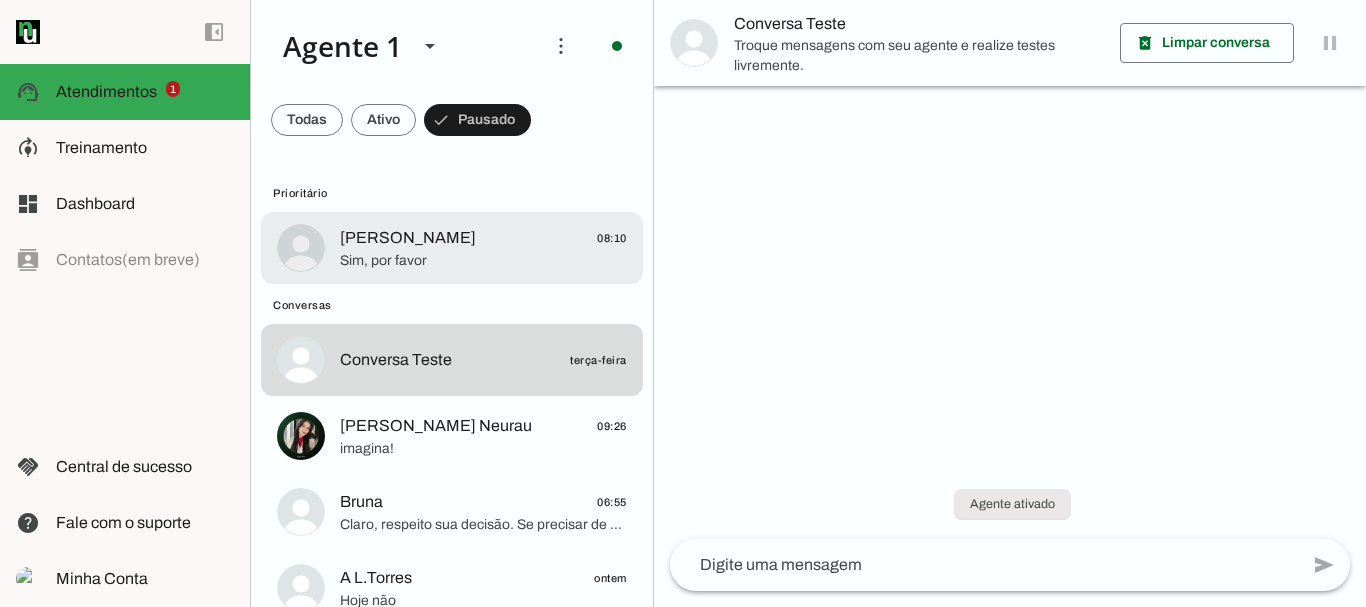 click on "Sim, por favor" 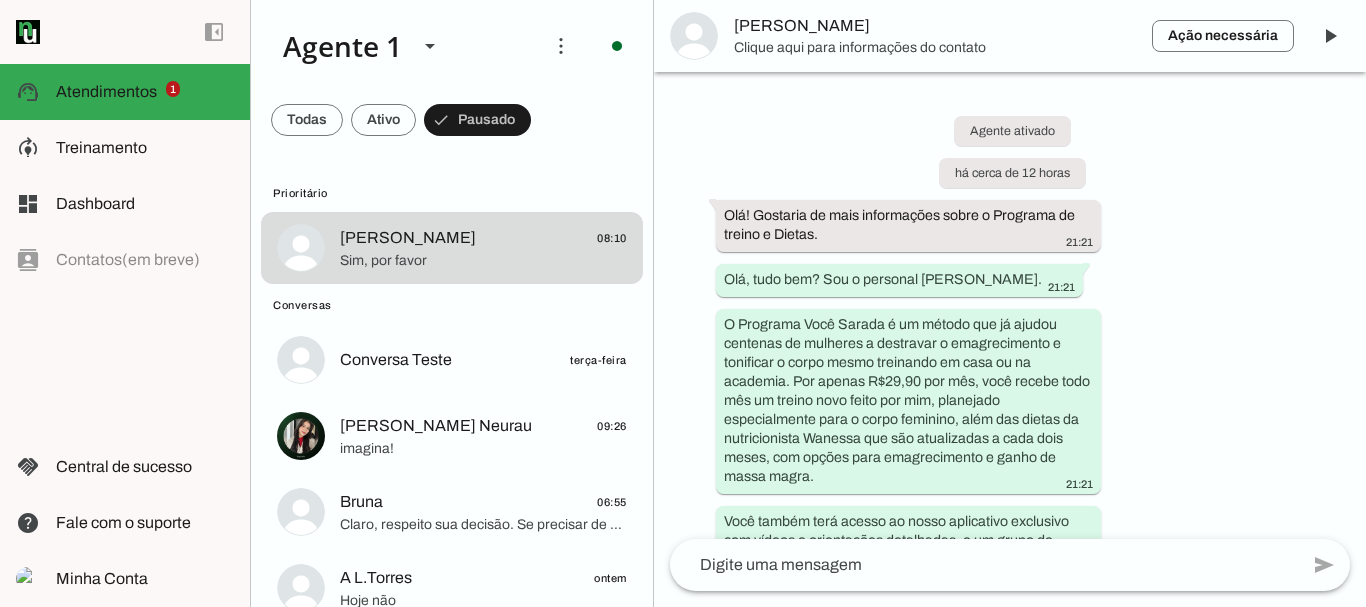 scroll, scrollTop: 3473, scrollLeft: 0, axis: vertical 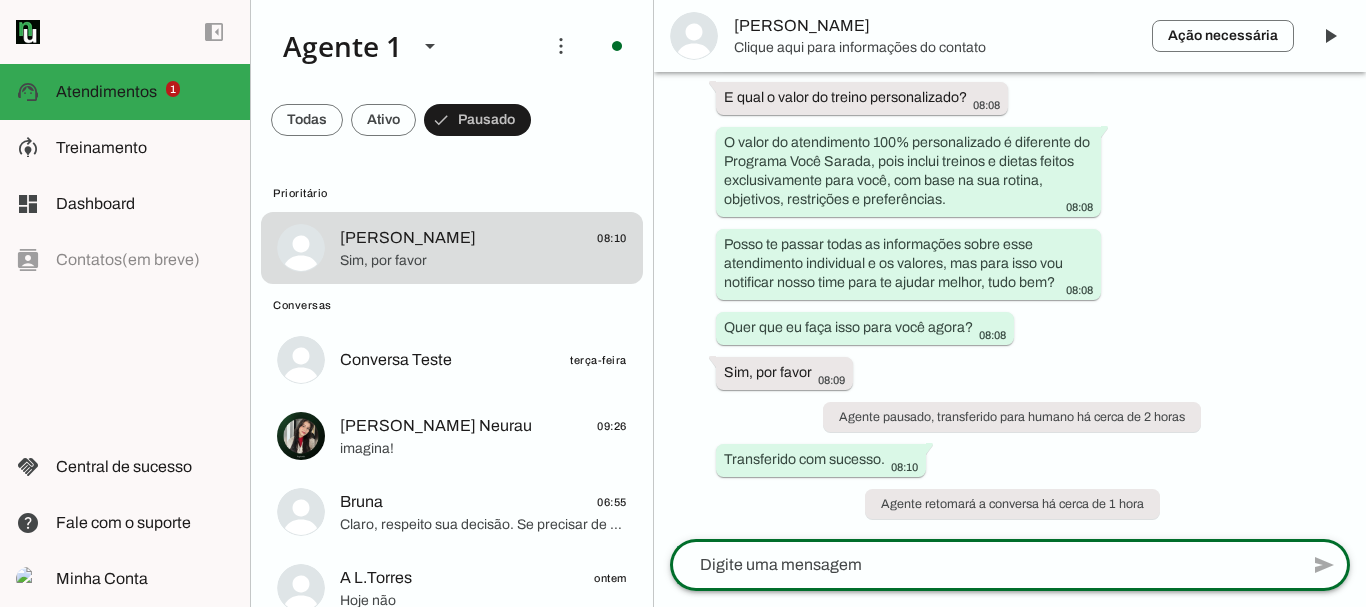 click 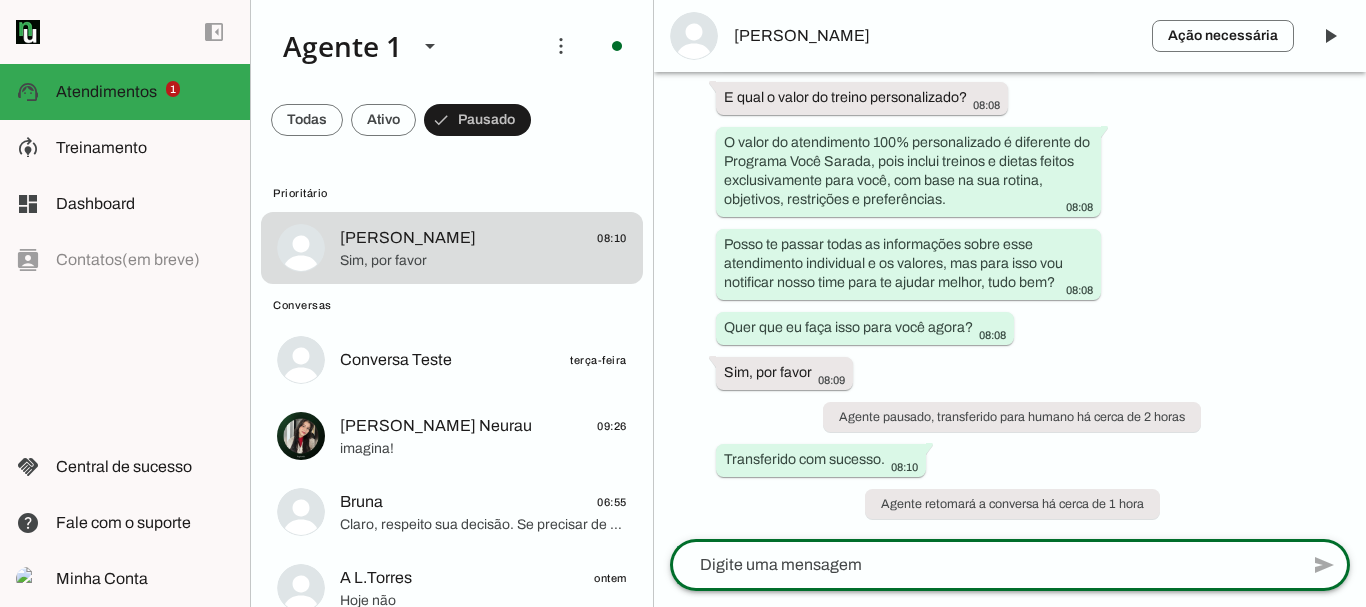 click on "Lara Graciella" at bounding box center (935, 36) 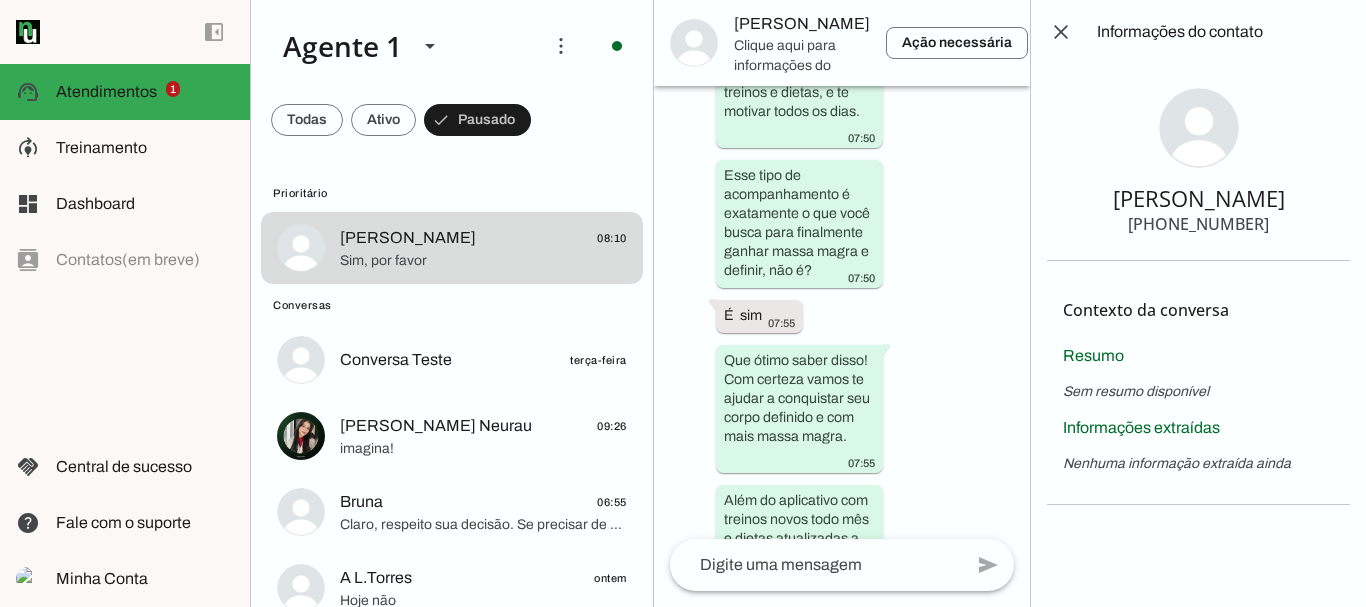 scroll, scrollTop: 6936, scrollLeft: 0, axis: vertical 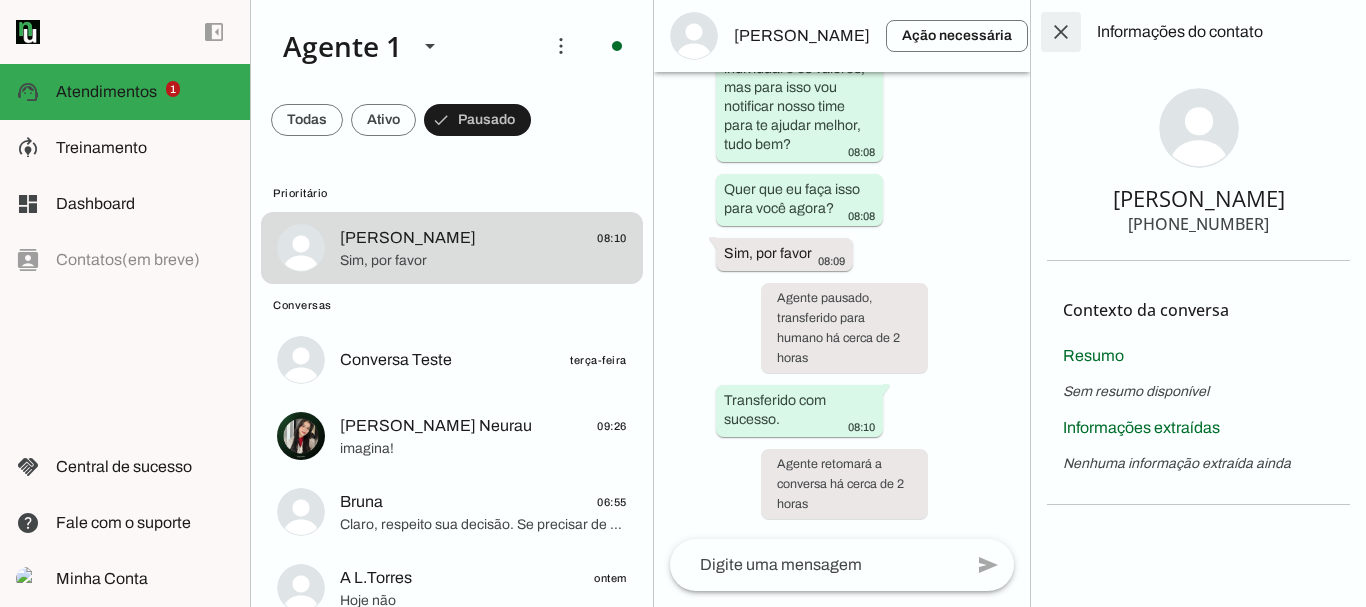 click at bounding box center (1061, 32) 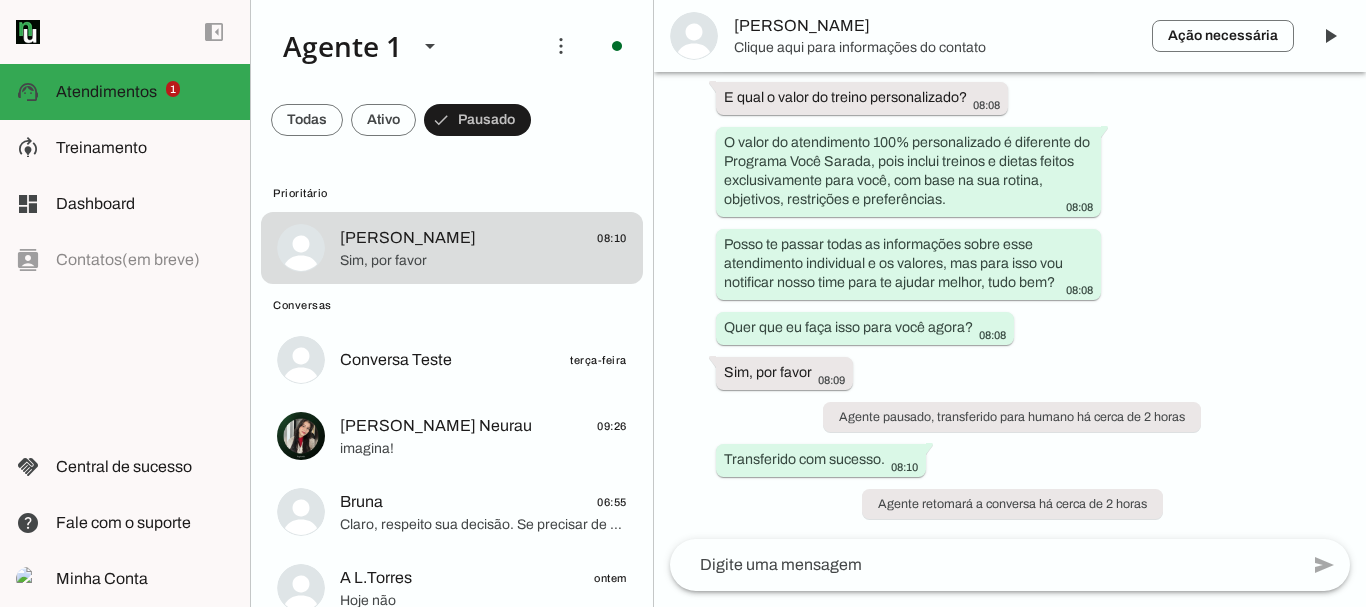 scroll, scrollTop: 3473, scrollLeft: 0, axis: vertical 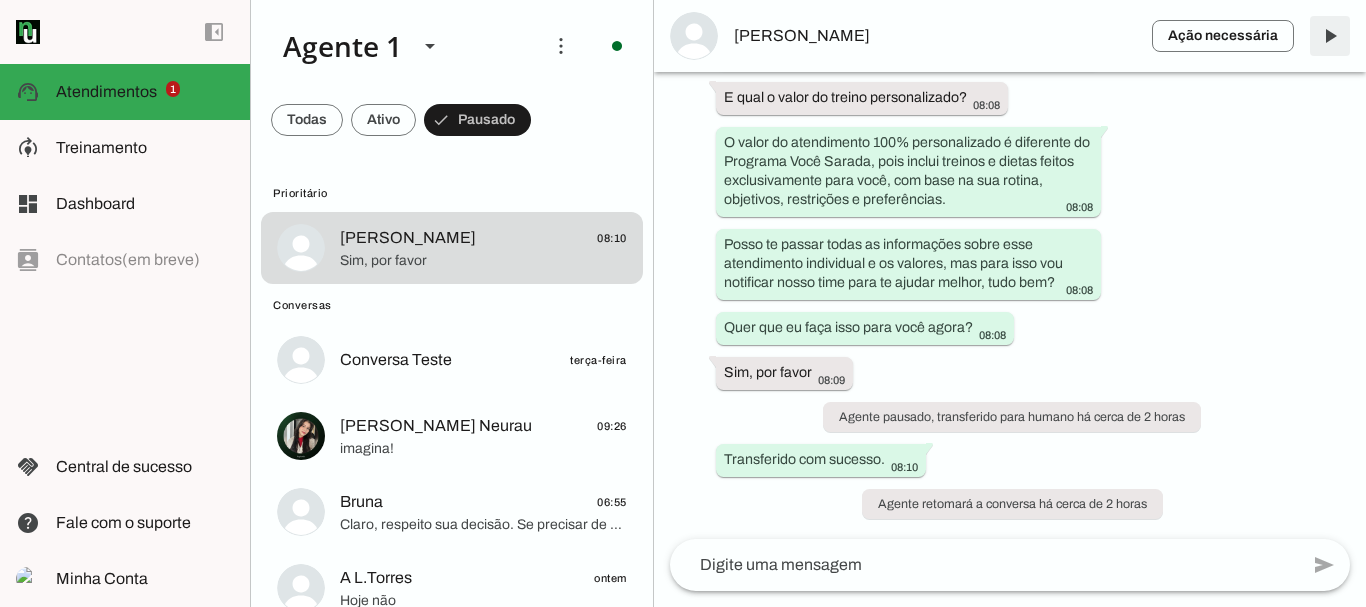 click at bounding box center (1330, 36) 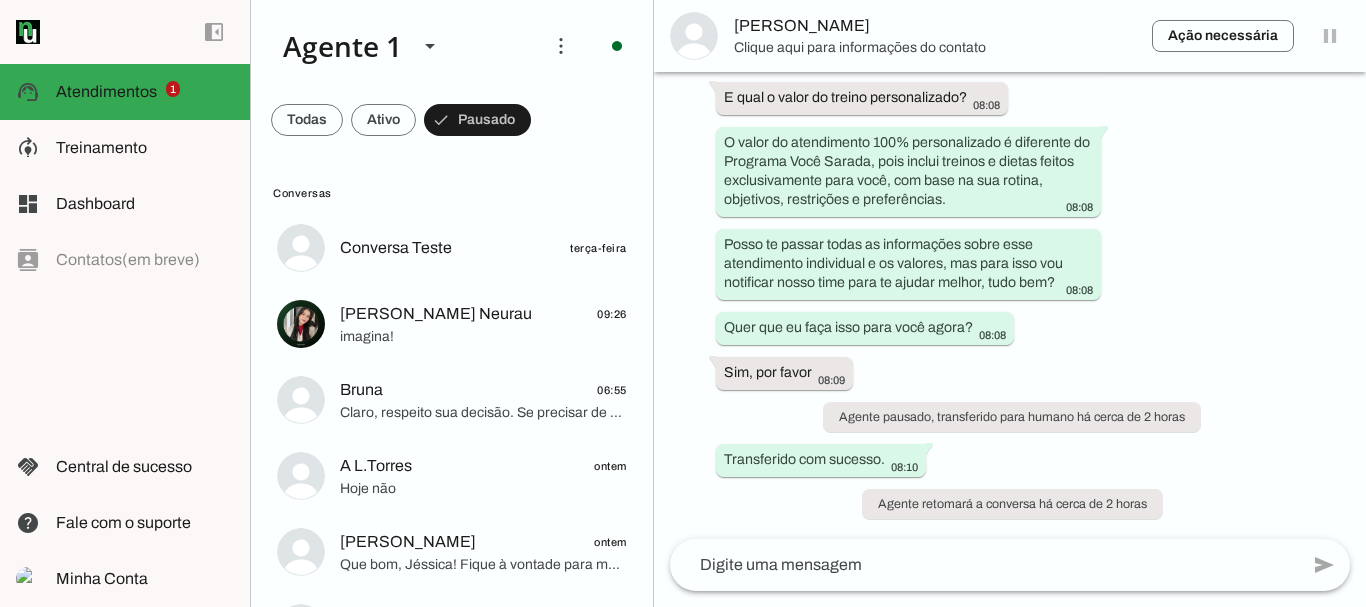 scroll, scrollTop: 0, scrollLeft: 0, axis: both 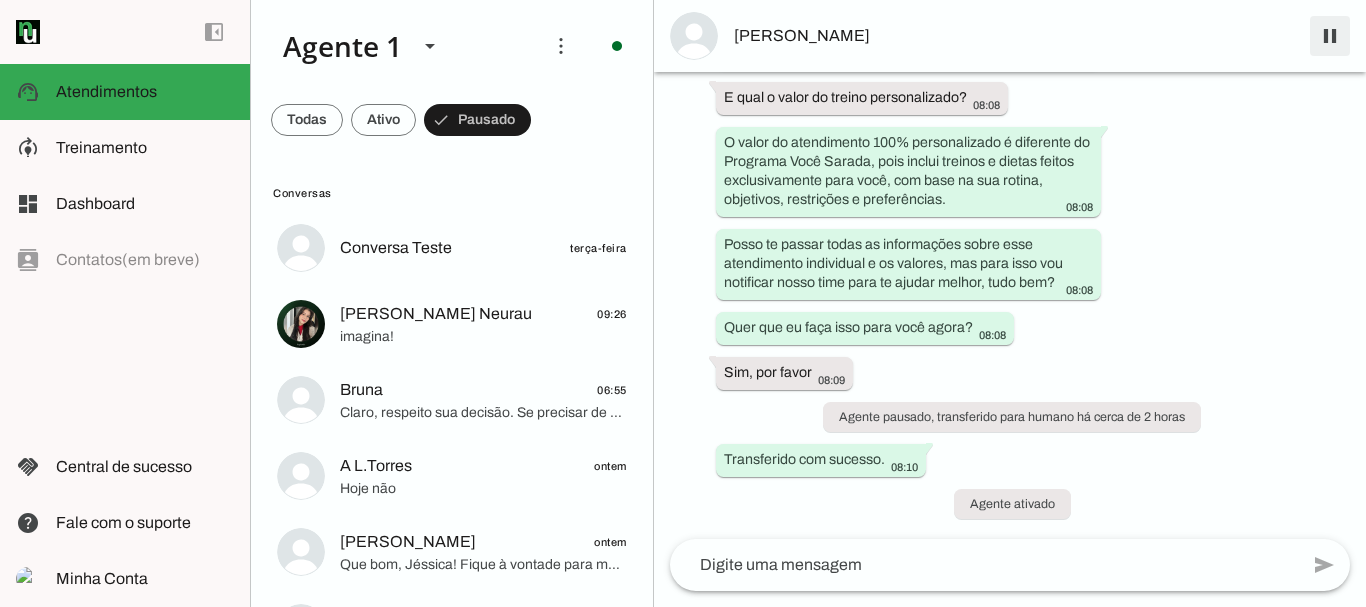 click at bounding box center [1330, 36] 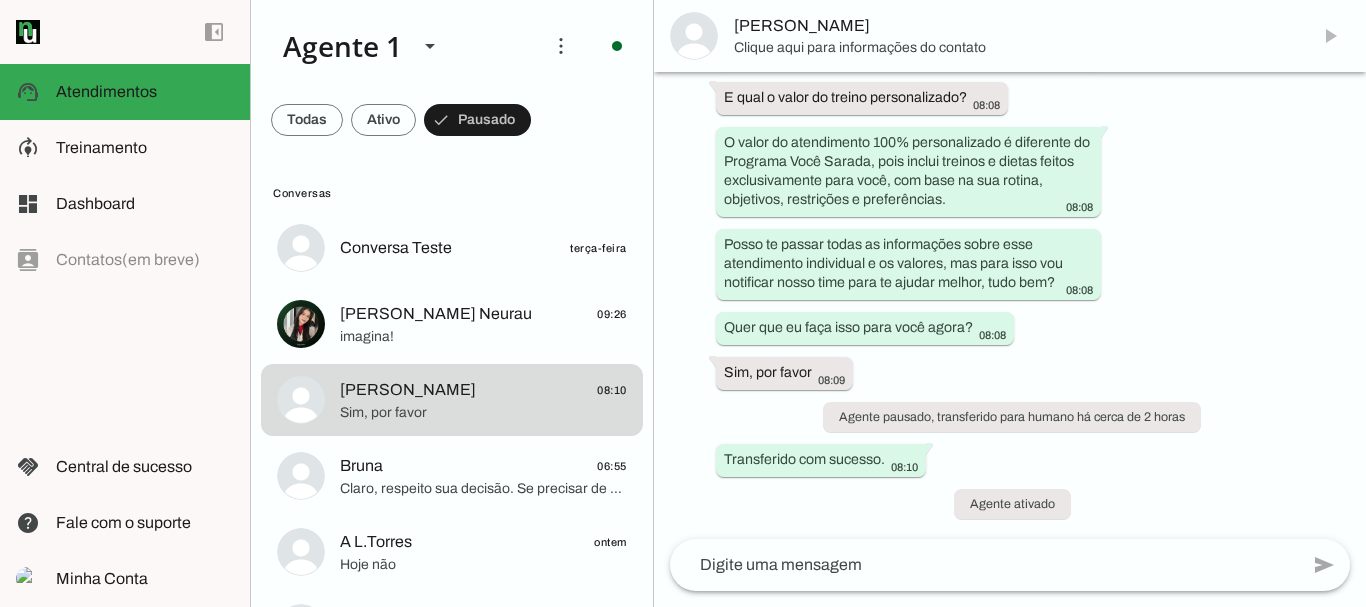 scroll, scrollTop: 0, scrollLeft: 0, axis: both 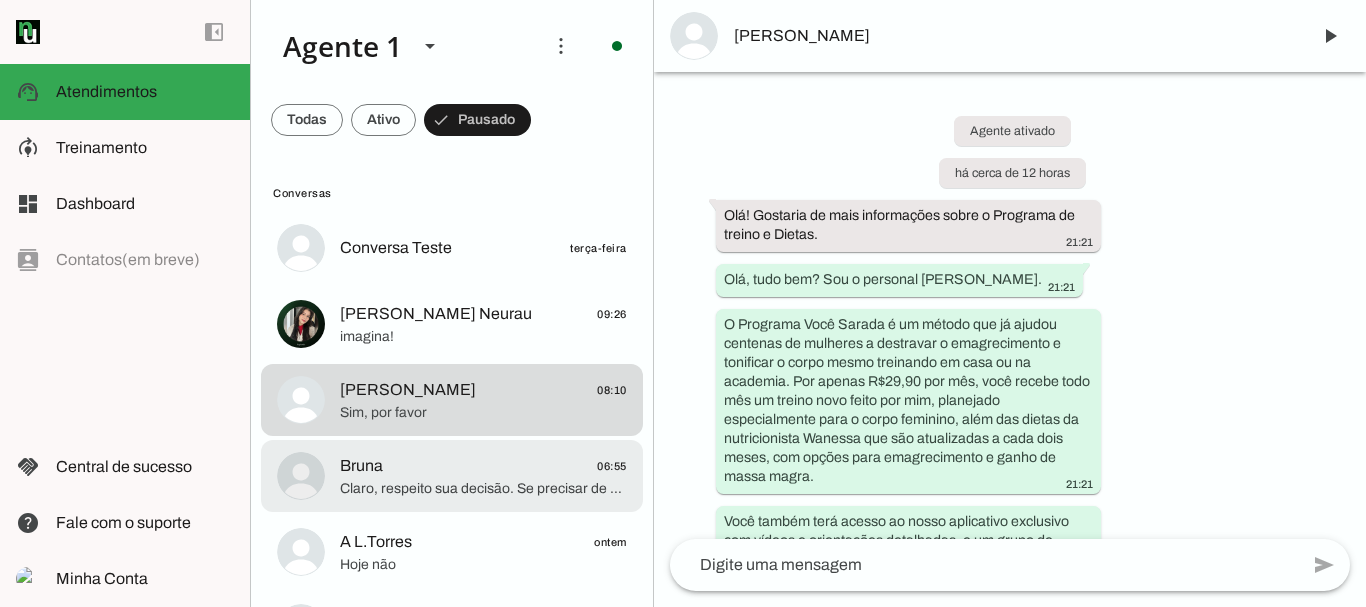 click on "Bruna
06:55" 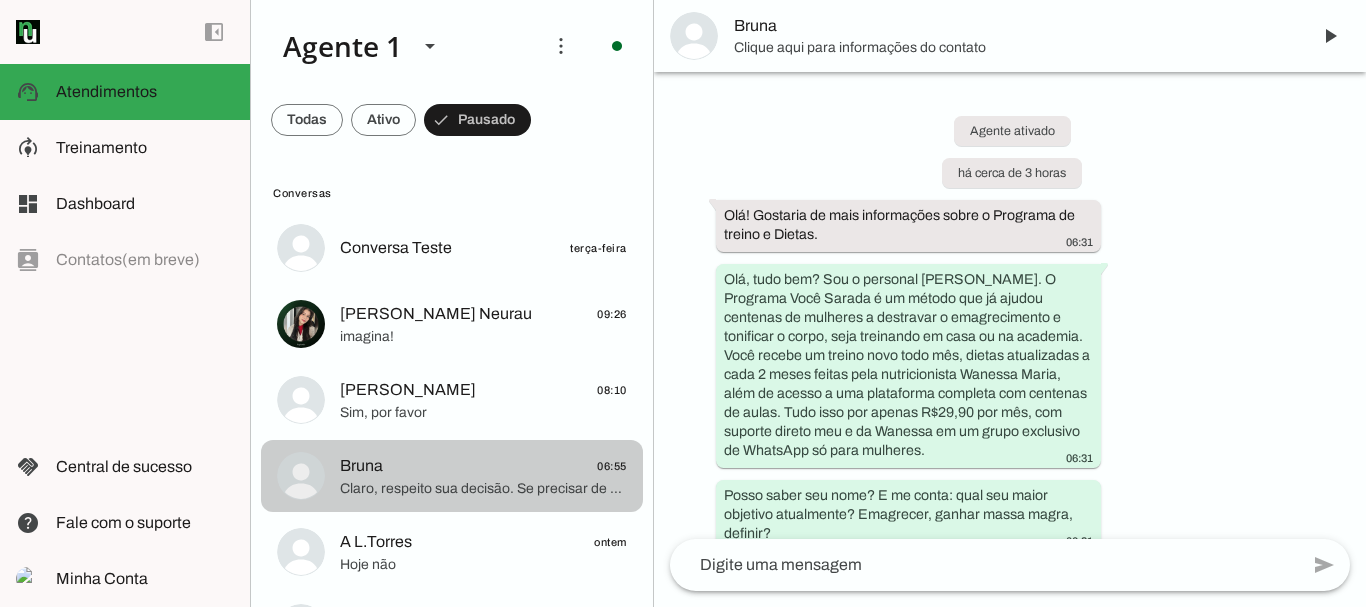 scroll, scrollTop: 742, scrollLeft: 0, axis: vertical 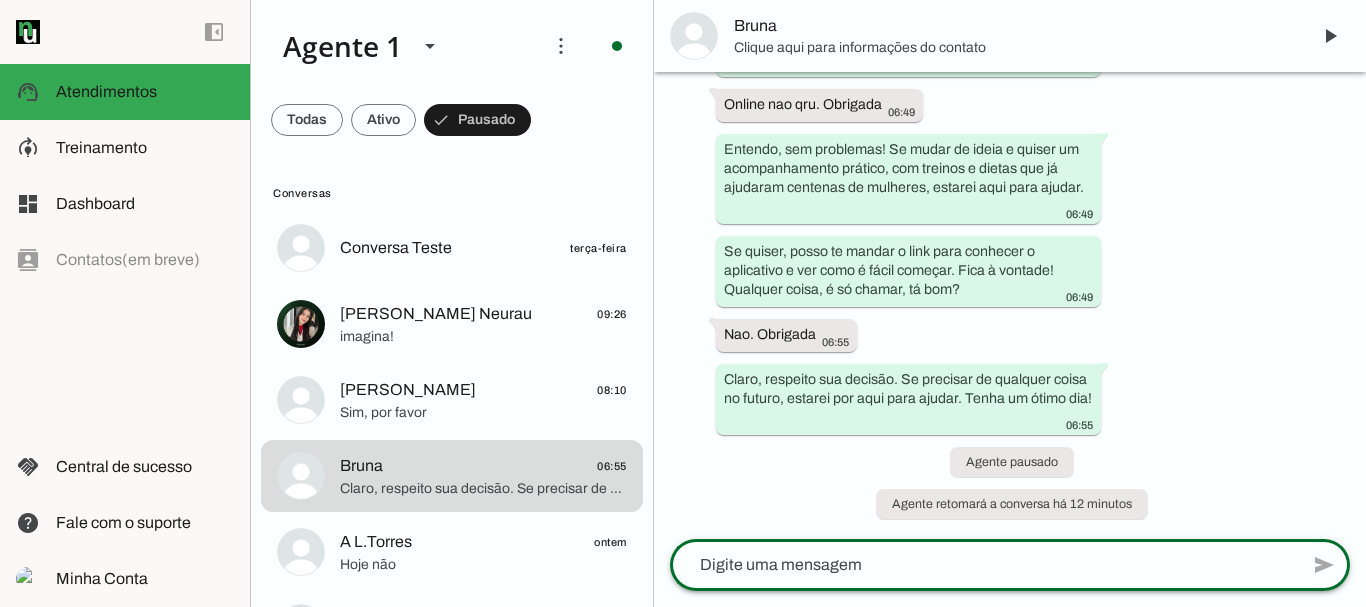 click 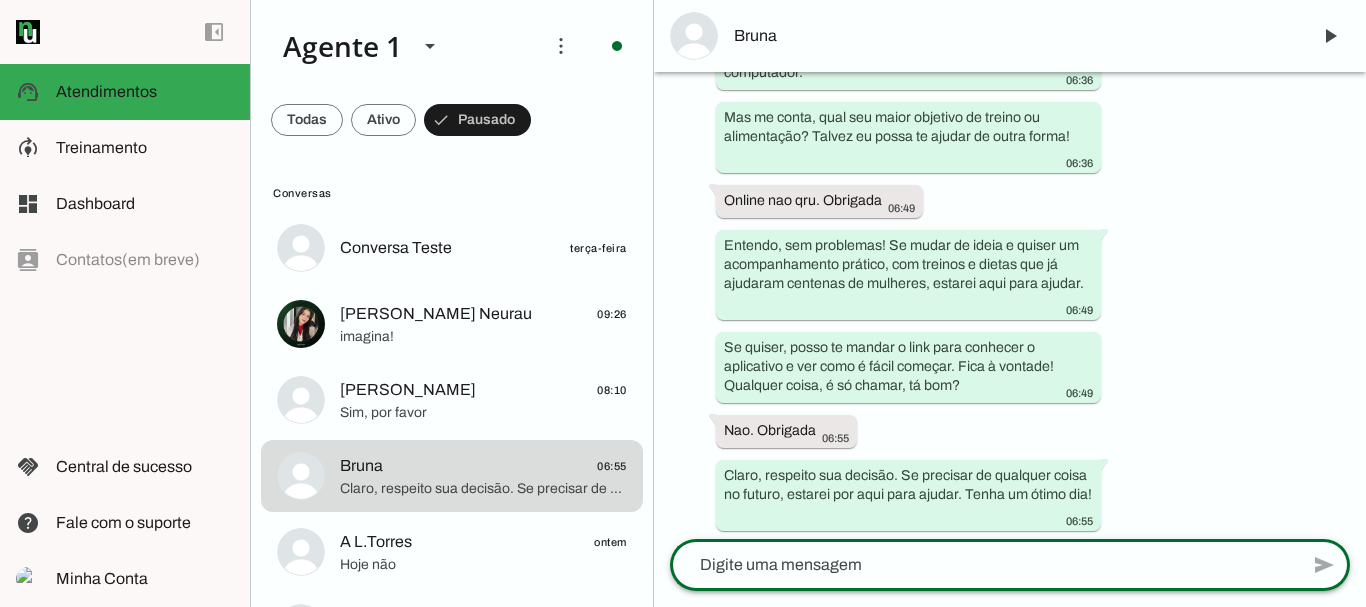 scroll, scrollTop: 742, scrollLeft: 0, axis: vertical 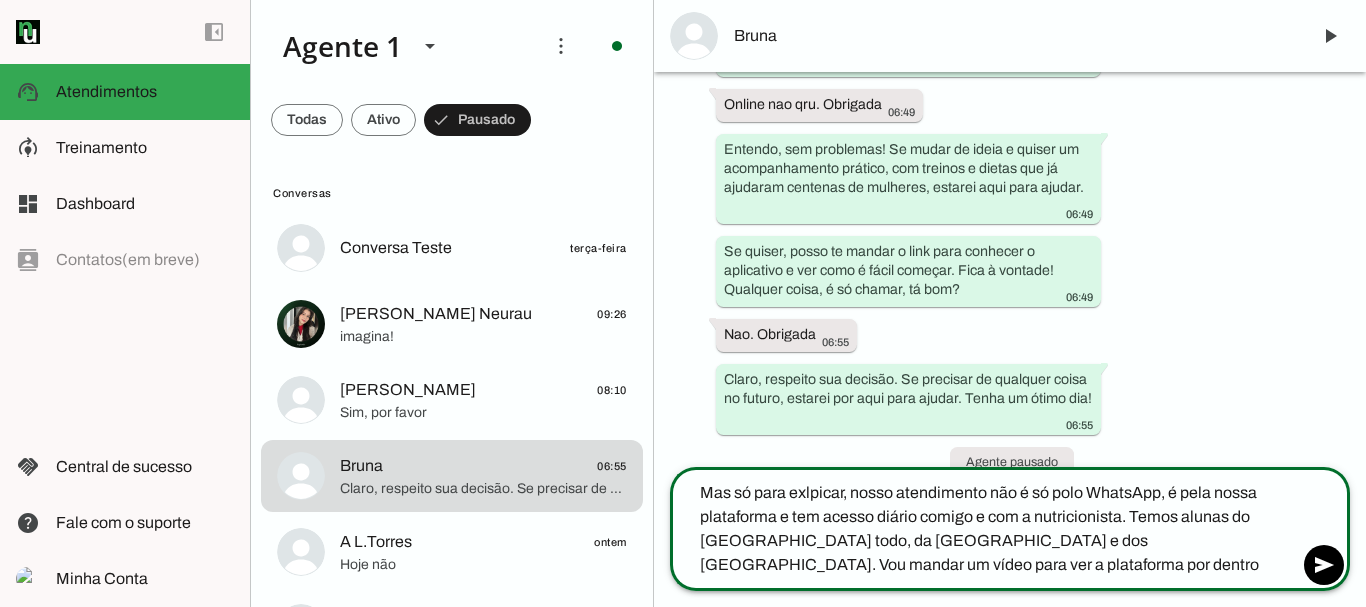 type on "Mas só para exlpicar, nosso atendimento não é só polo WhatsApp, é pela nossa plataforma e tem acesso diário comigo e com a nutricionista. Temos alunas do Brasil todo, da Europa e dos Estados Unidos. Vou mandar um vídeo para ver a plataforma por dentro." 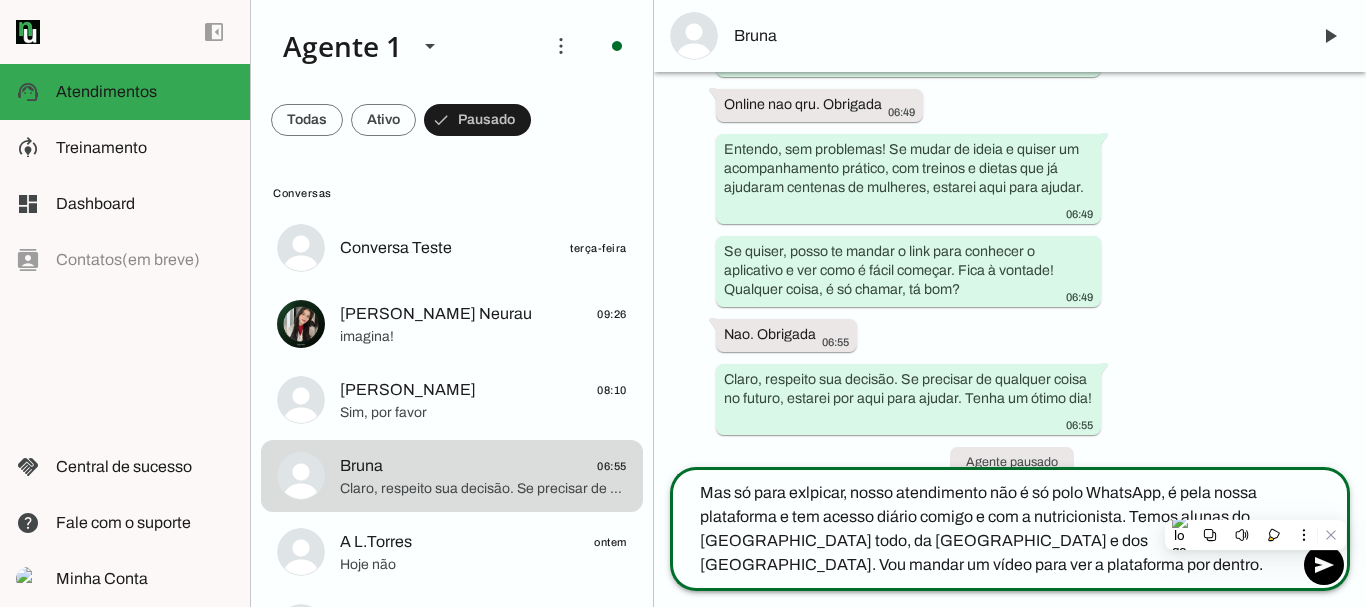 type 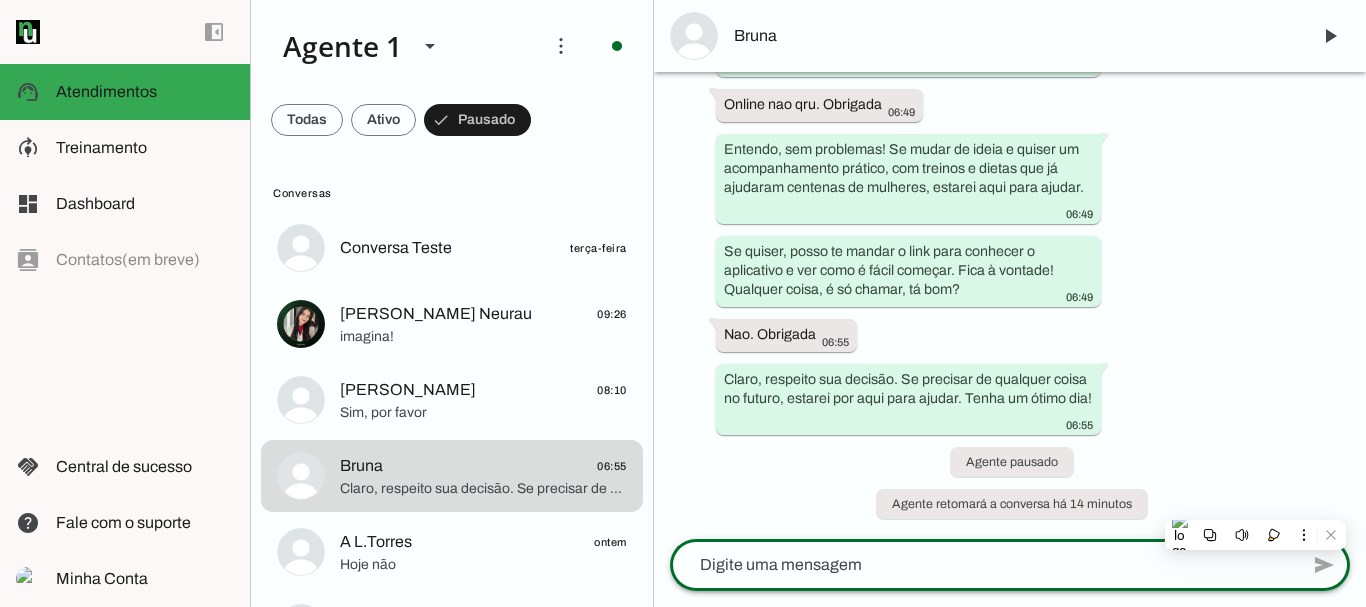 scroll, scrollTop: 742, scrollLeft: 0, axis: vertical 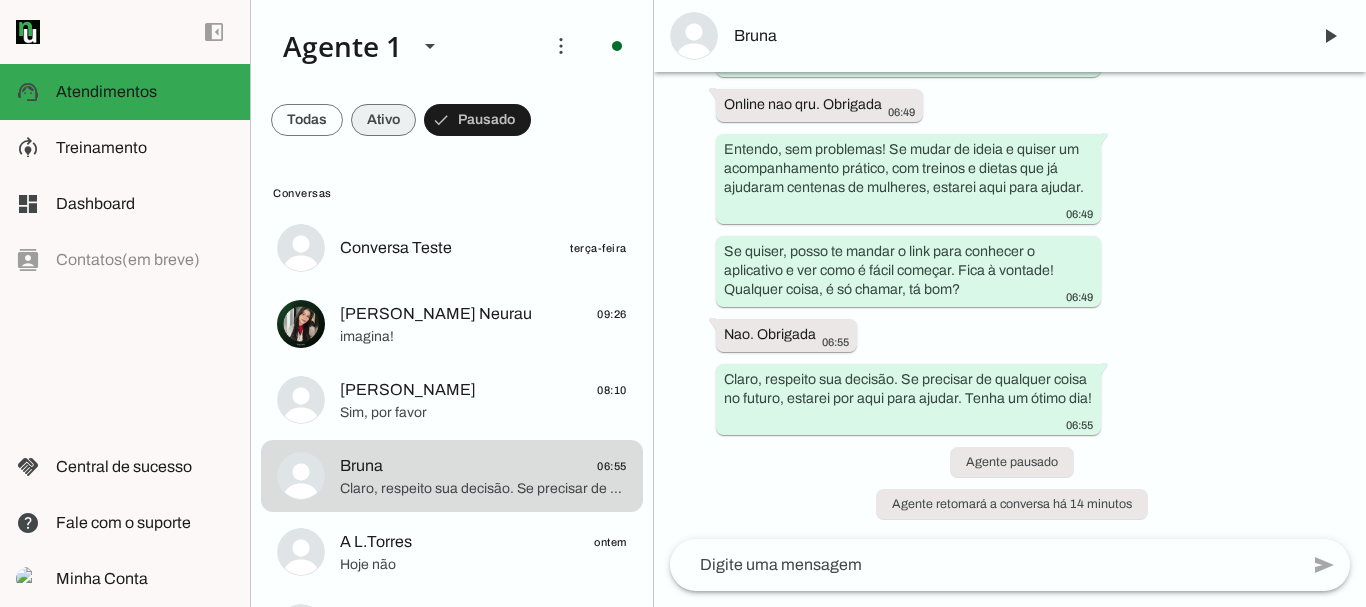 click at bounding box center [307, 120] 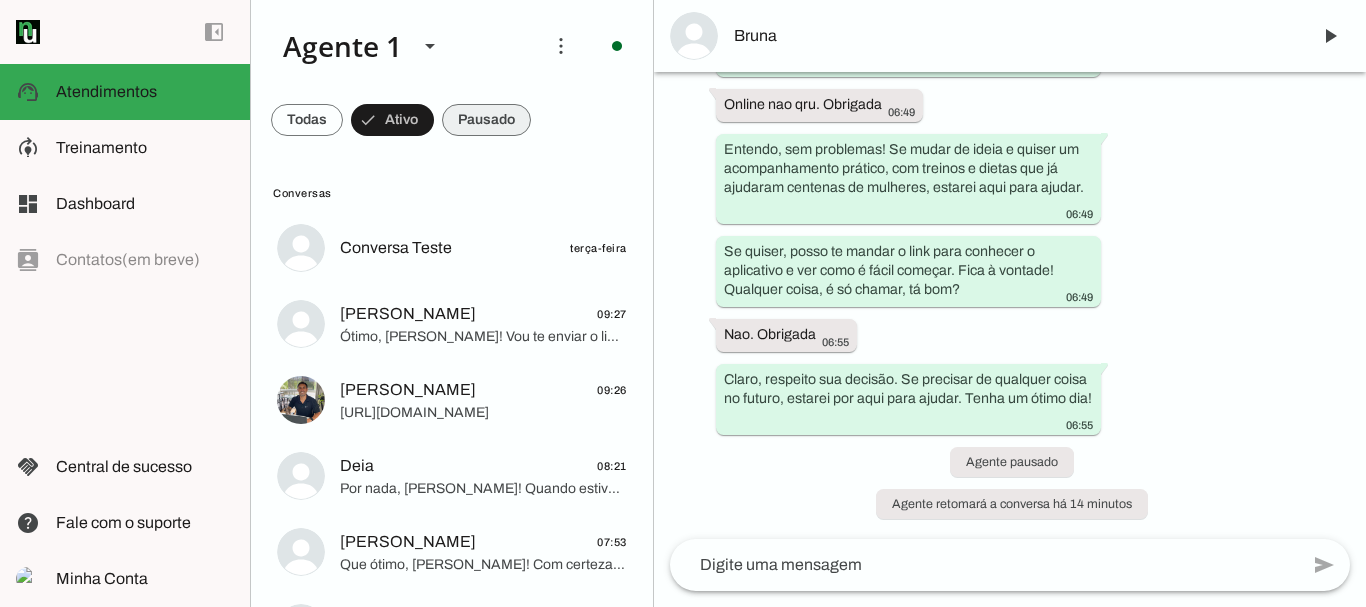click at bounding box center [307, 120] 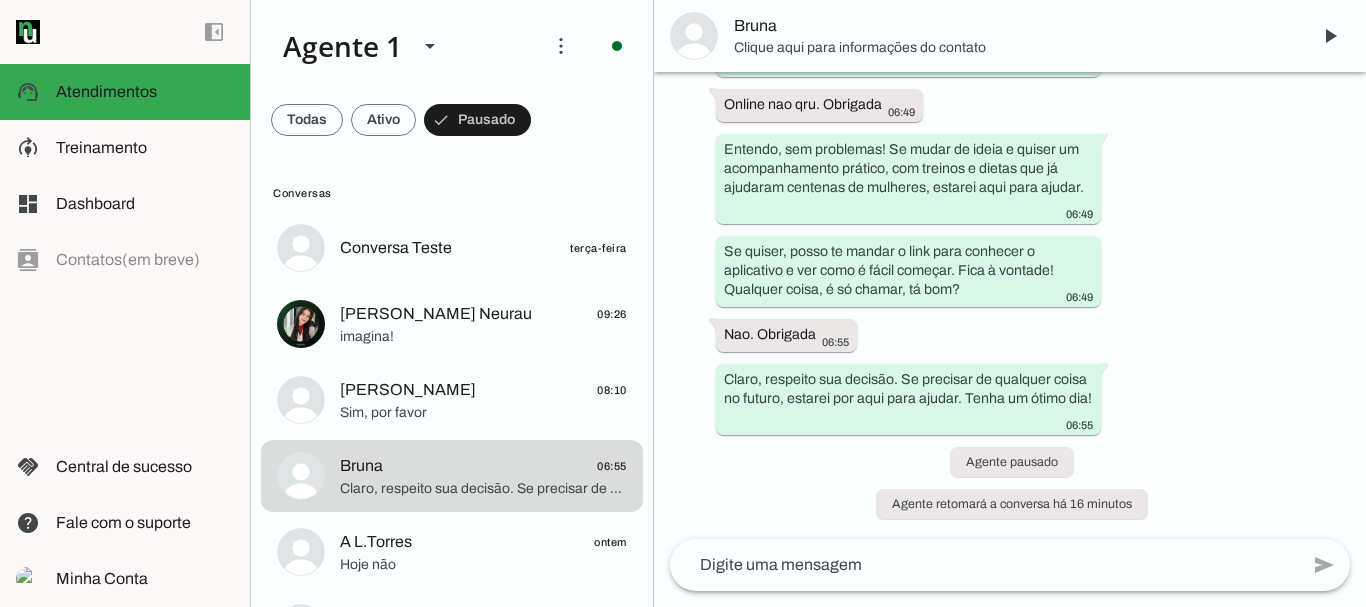 scroll, scrollTop: 0, scrollLeft: 0, axis: both 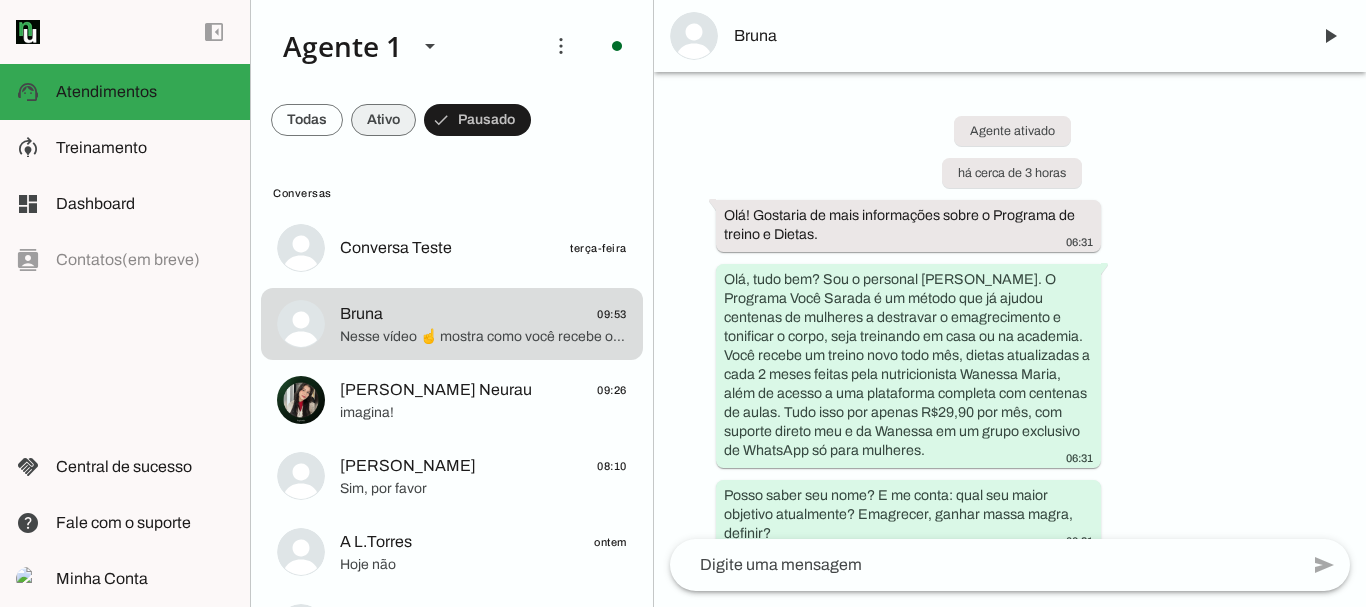 click at bounding box center (307, 120) 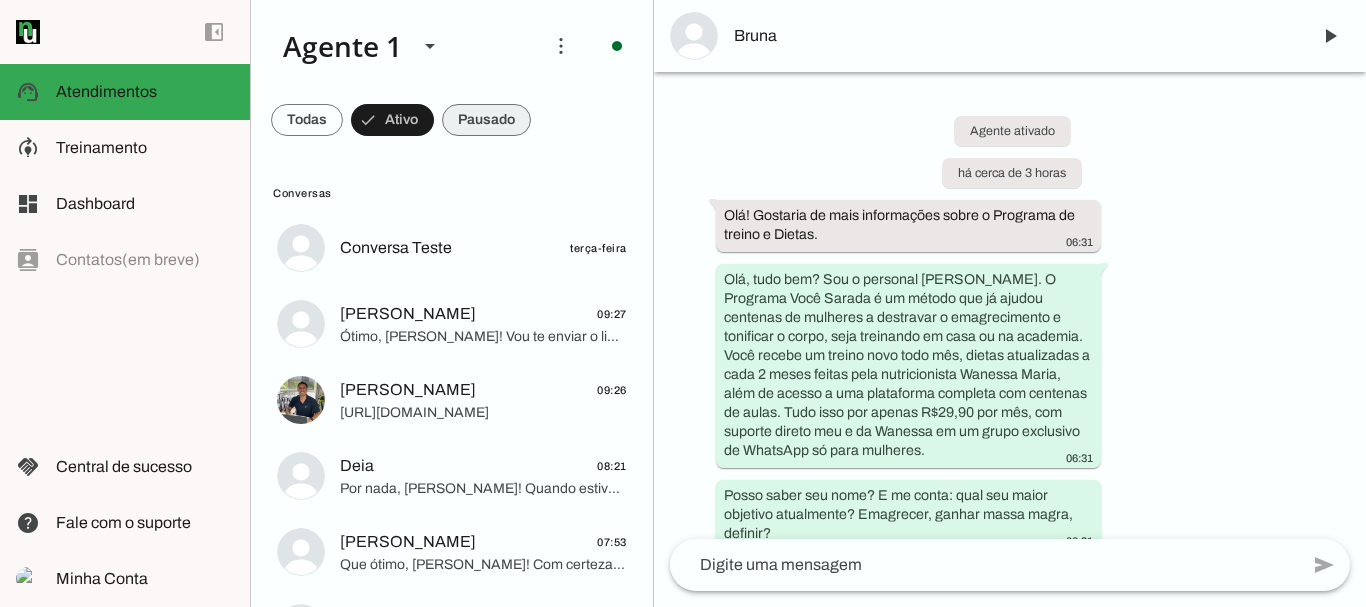 click at bounding box center (307, 120) 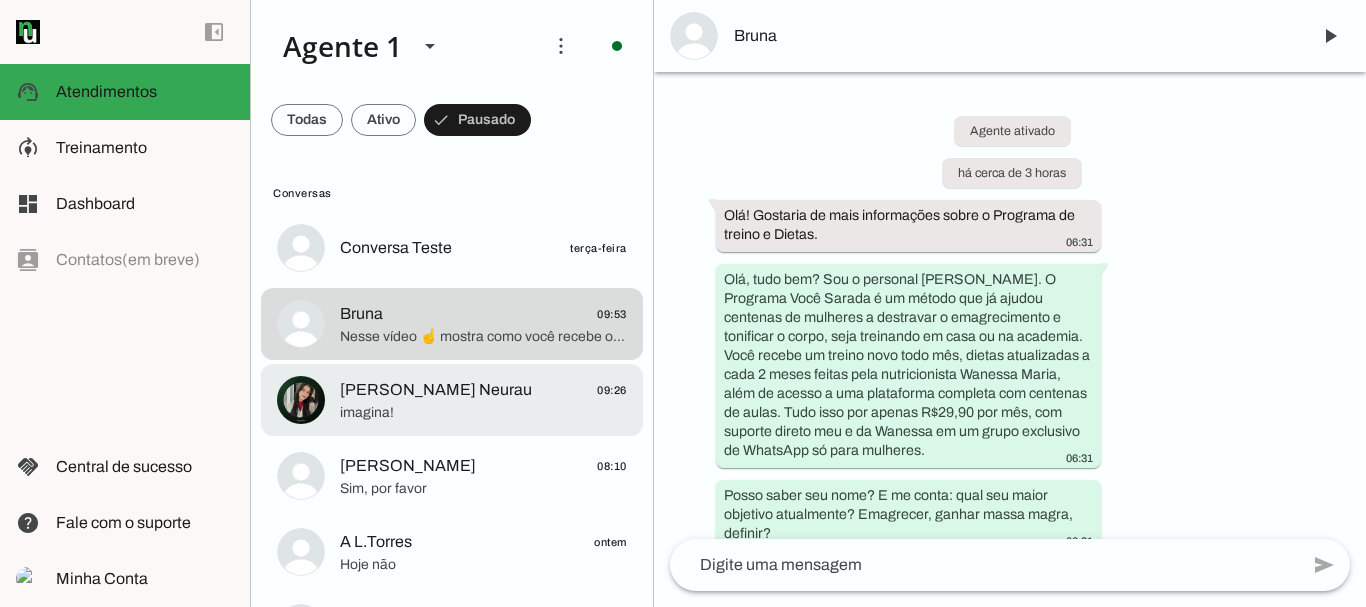 click on "imagina!" 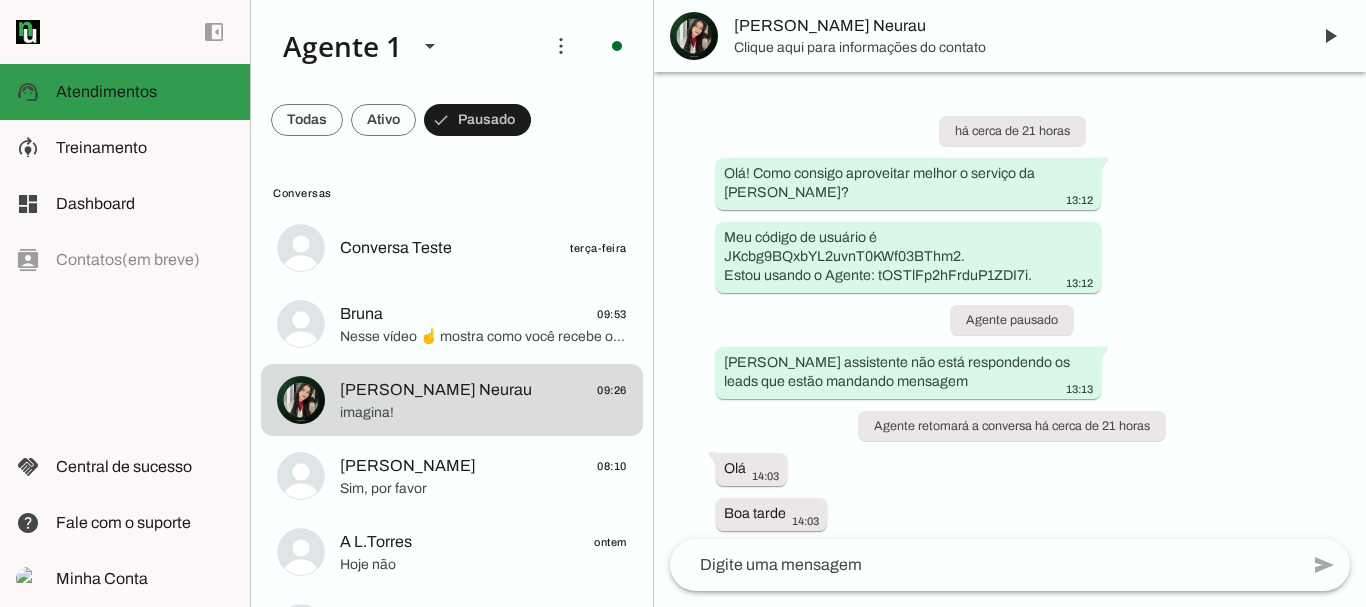 scroll, scrollTop: 2818, scrollLeft: 0, axis: vertical 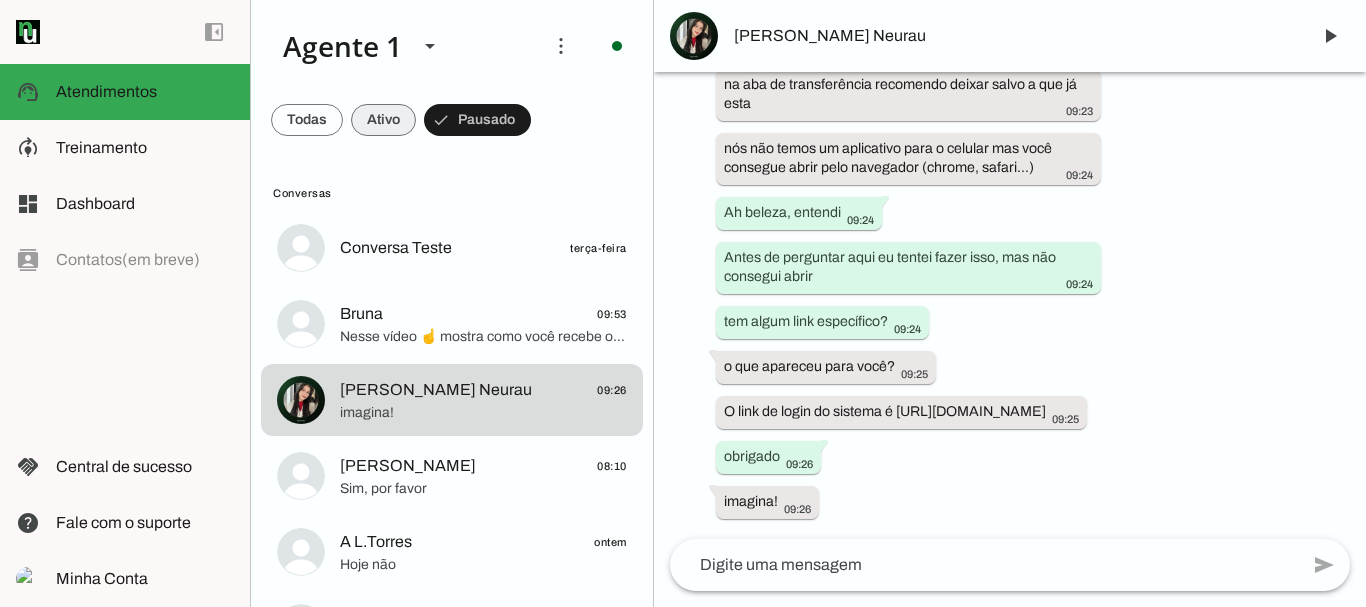 click at bounding box center [307, 120] 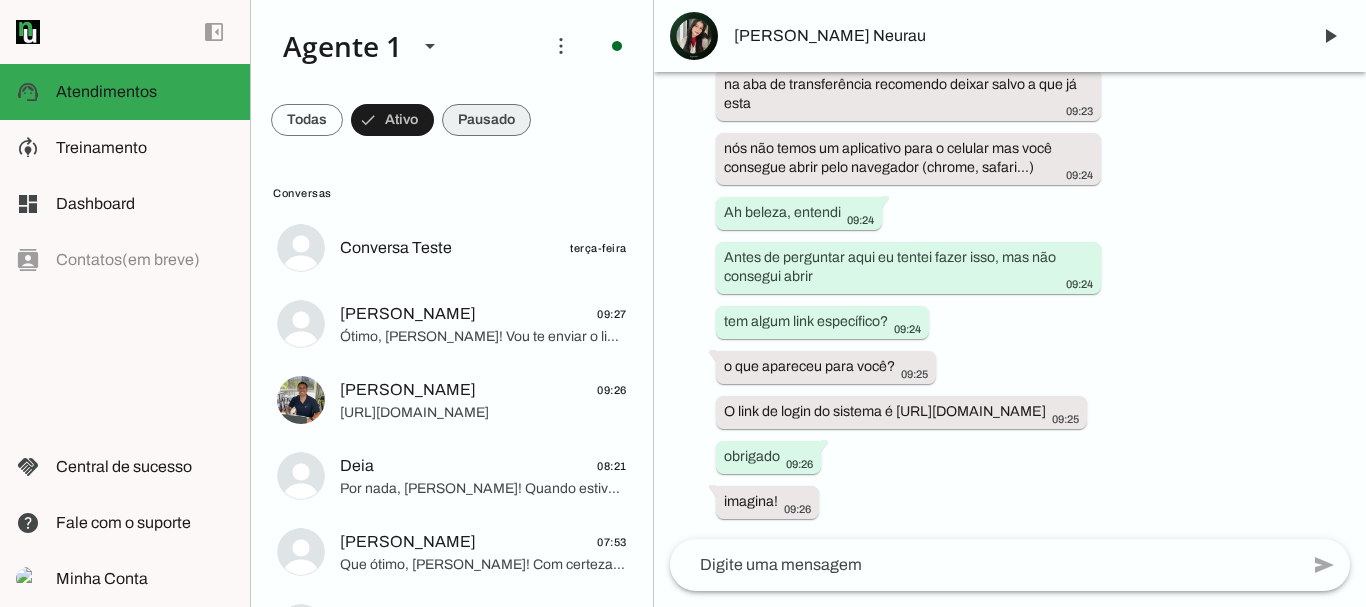 click at bounding box center [307, 120] 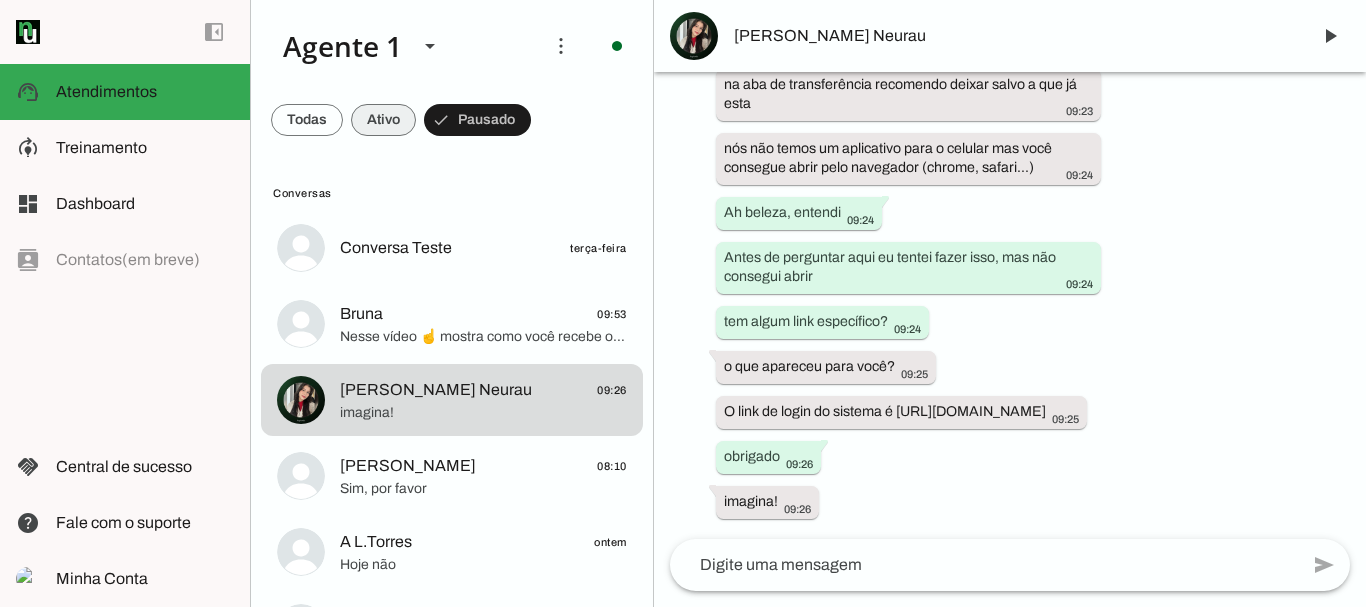 click at bounding box center [307, 120] 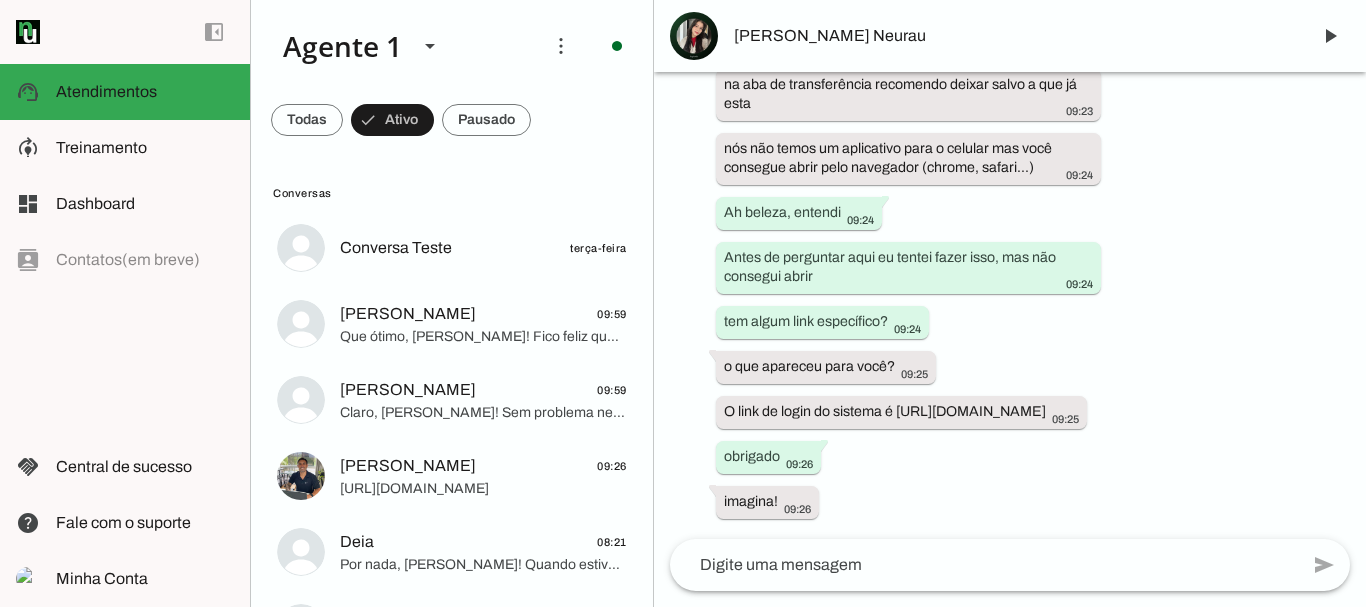 scroll, scrollTop: 0, scrollLeft: 0, axis: both 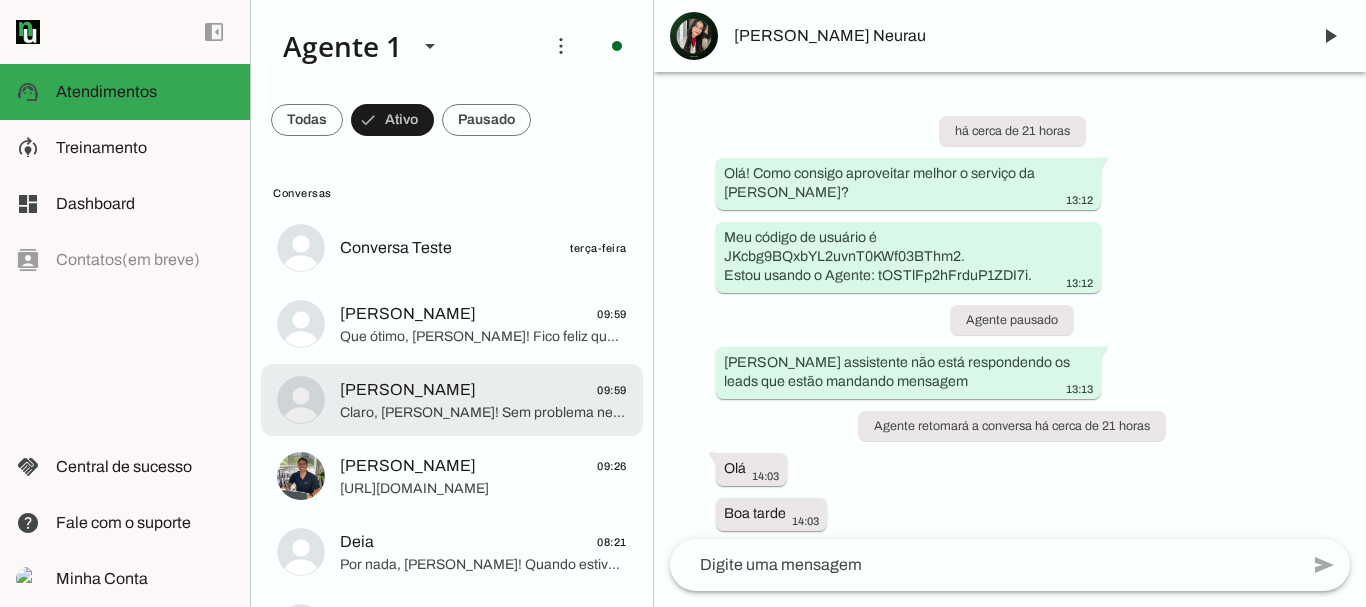 click on "Lenilda
09:59" 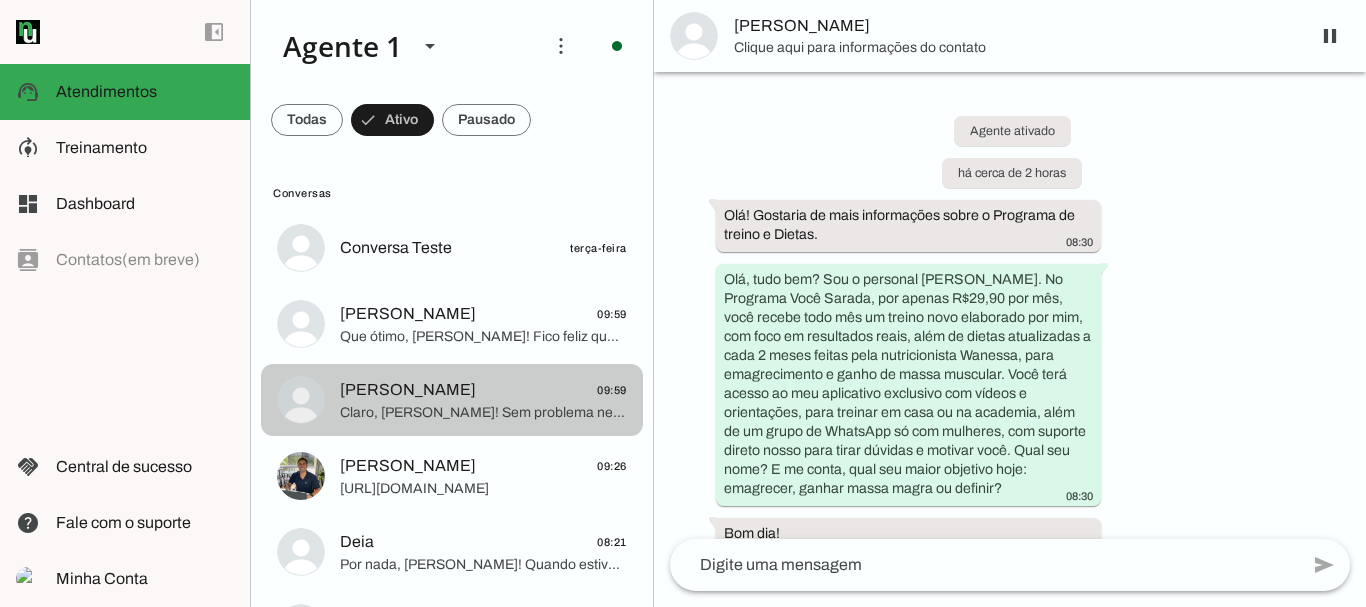 scroll, scrollTop: 2297, scrollLeft: 0, axis: vertical 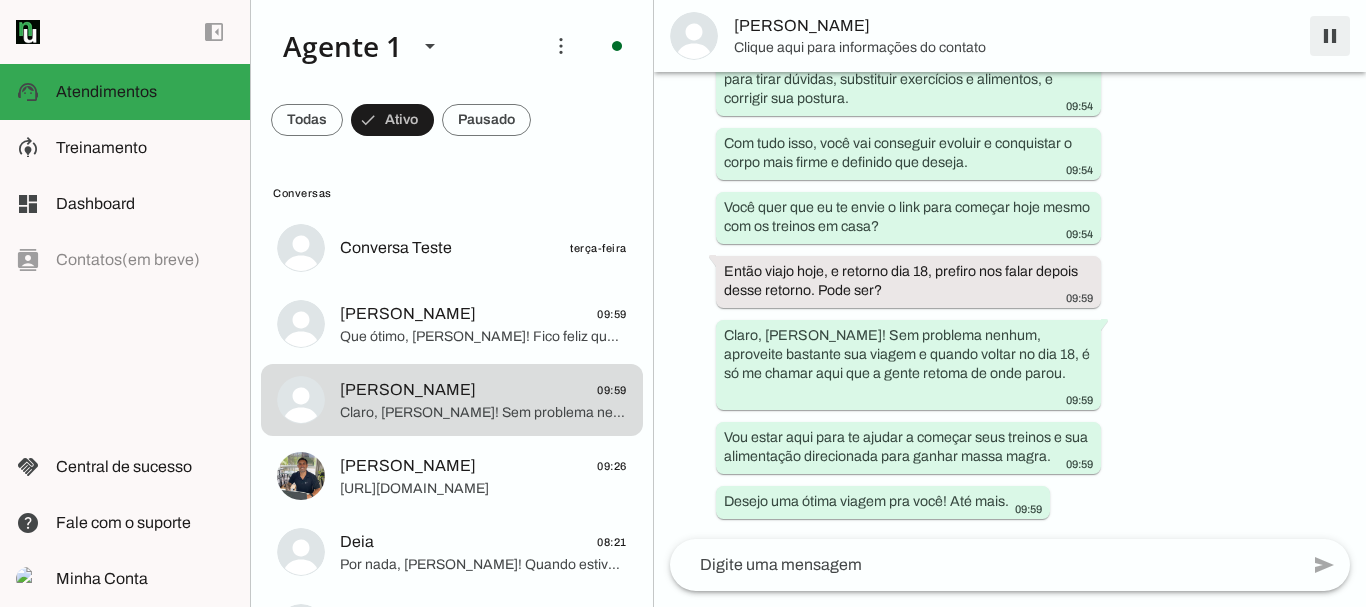 click at bounding box center [1330, 36] 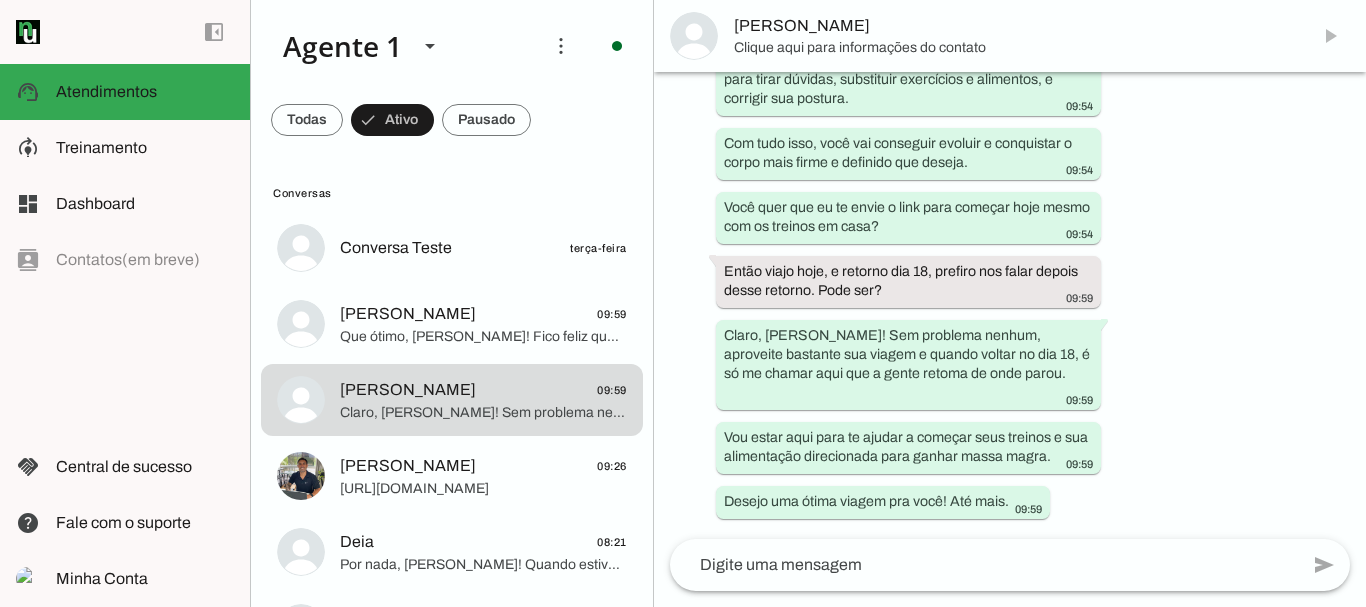 scroll, scrollTop: 0, scrollLeft: 0, axis: both 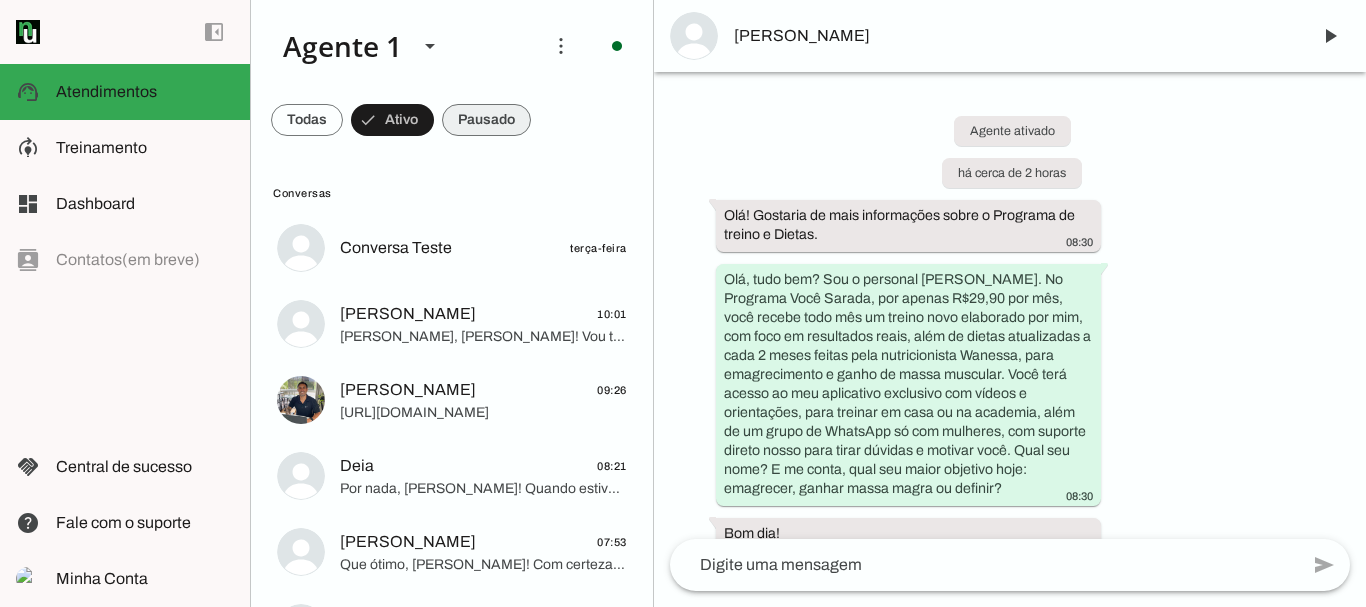 click at bounding box center [307, 120] 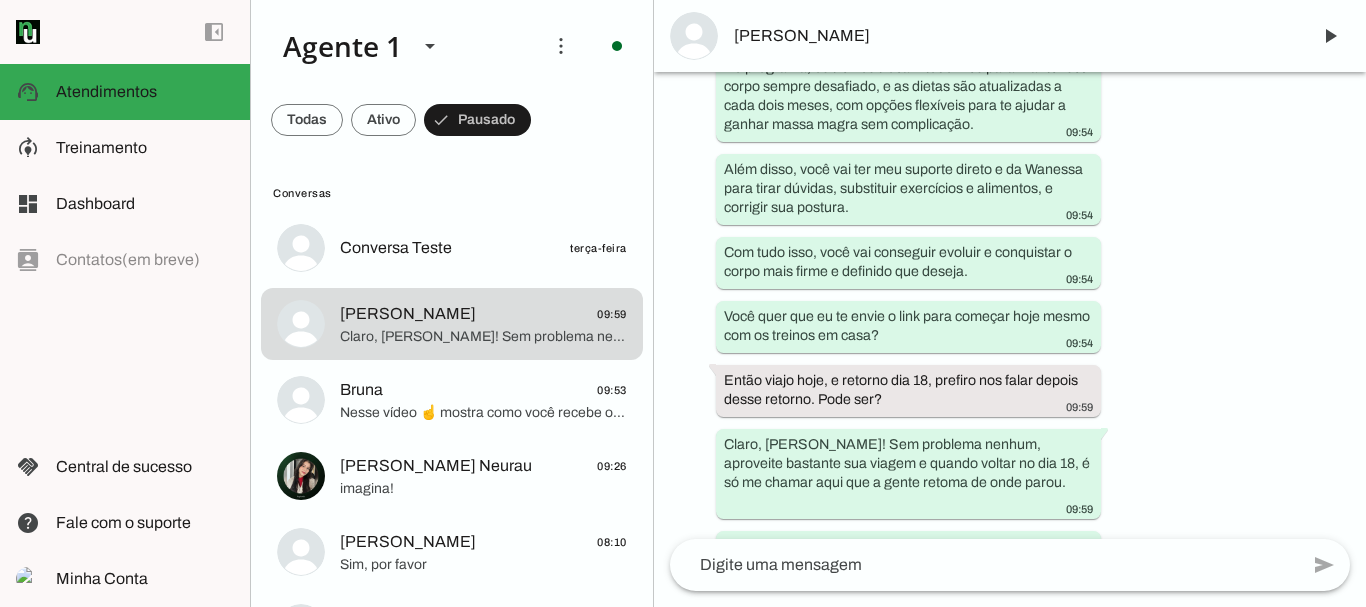 scroll, scrollTop: 2381, scrollLeft: 0, axis: vertical 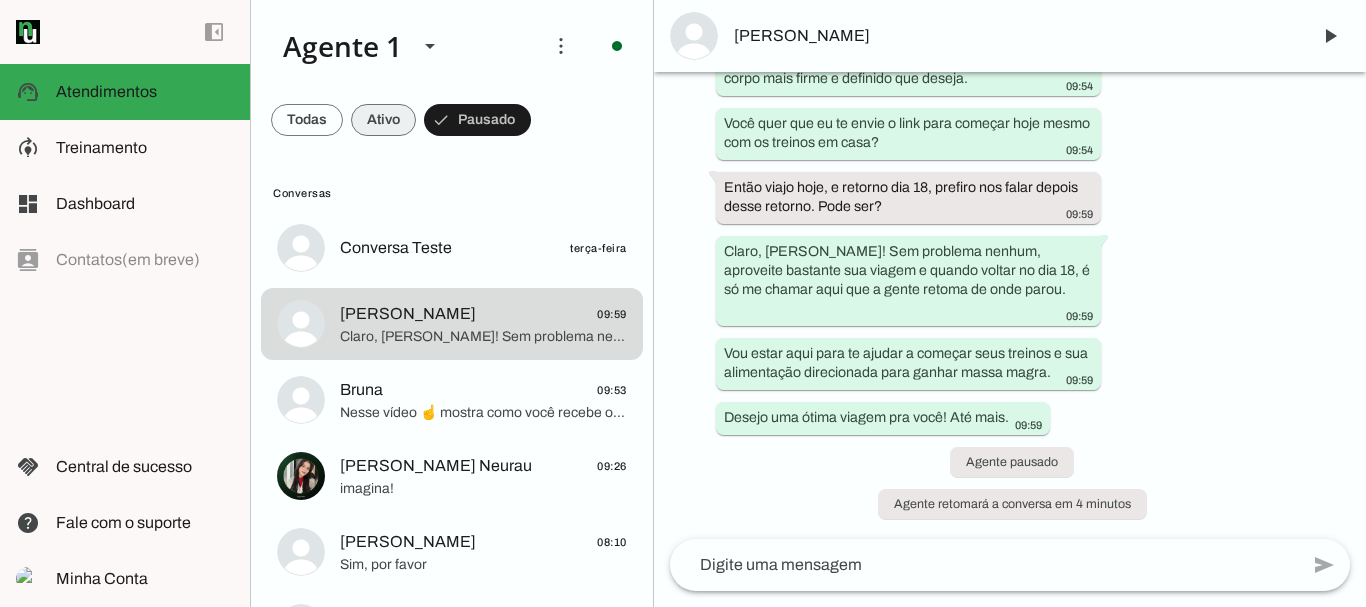 click at bounding box center (307, 120) 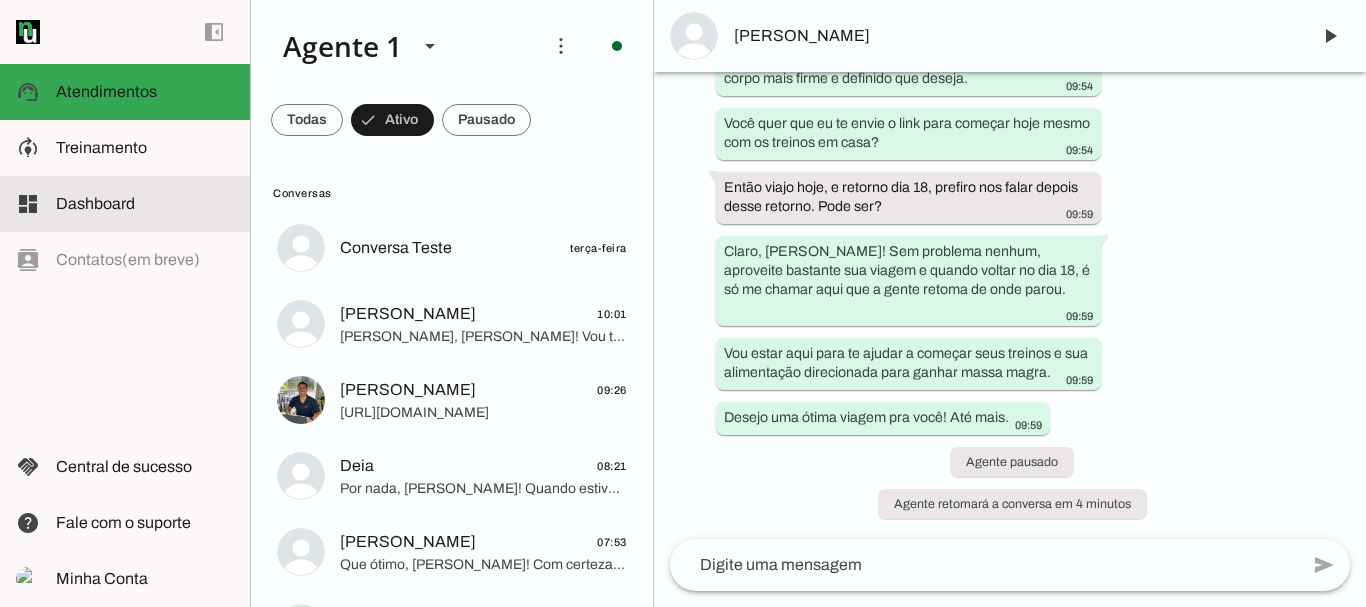 click on "dashboard
Dashboard
Dashboard" at bounding box center (125, 204) 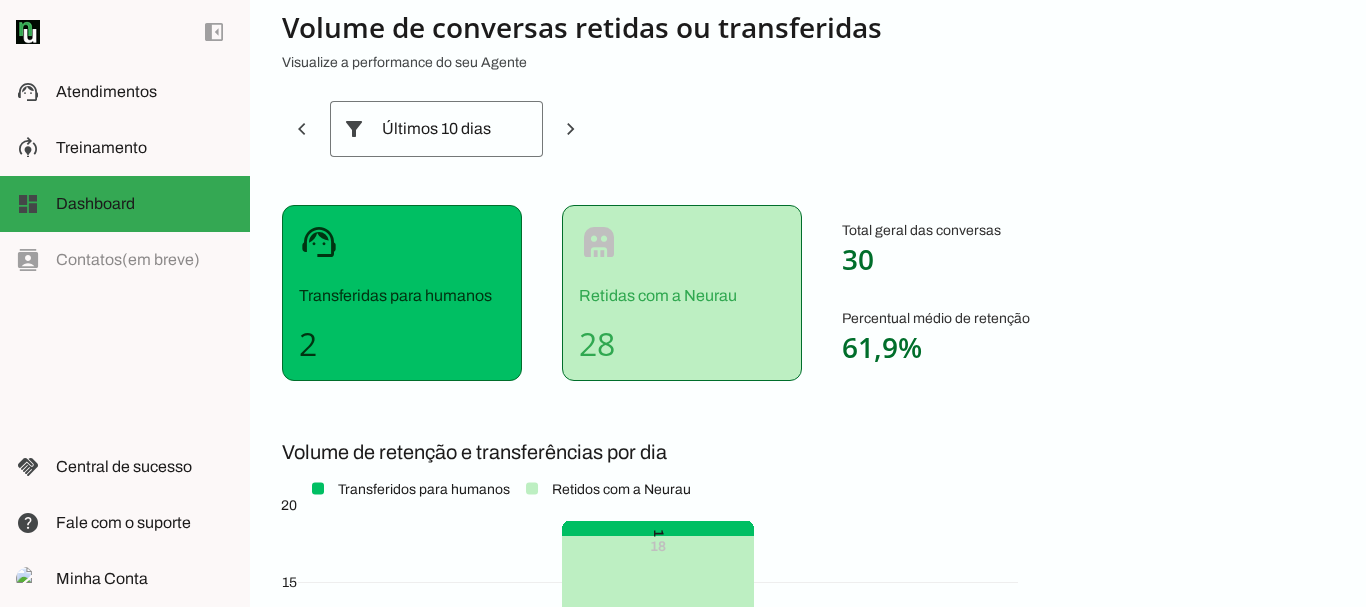 scroll, scrollTop: 0, scrollLeft: 0, axis: both 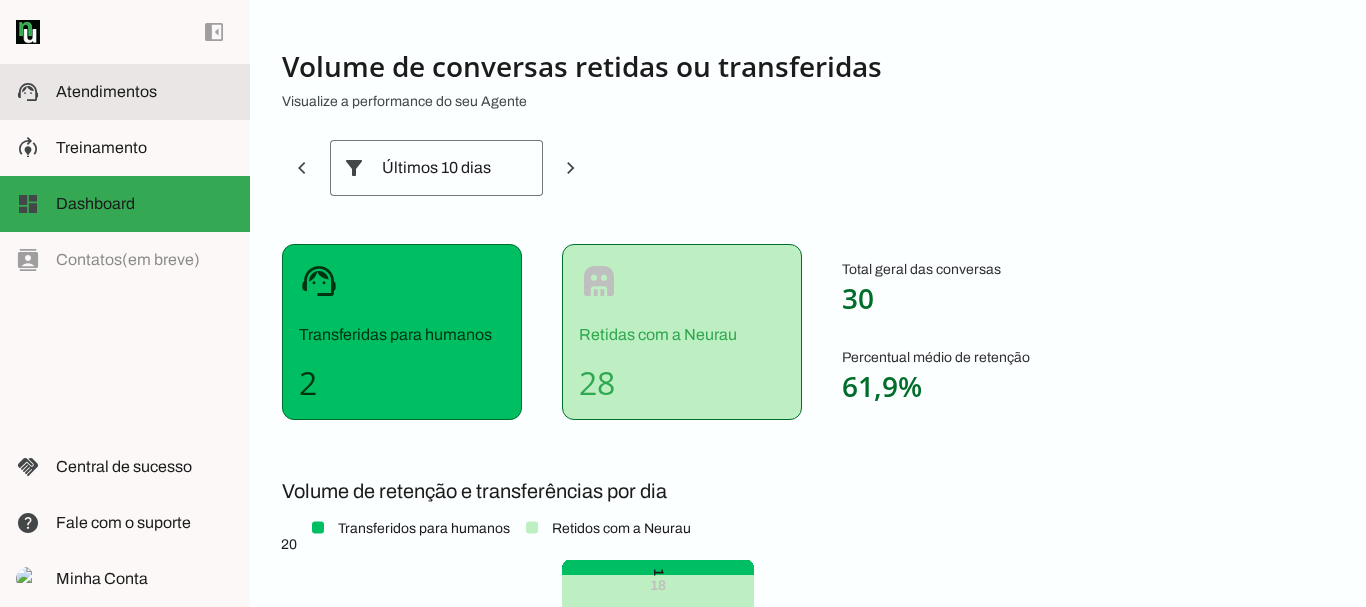 click on "Atendimentos" 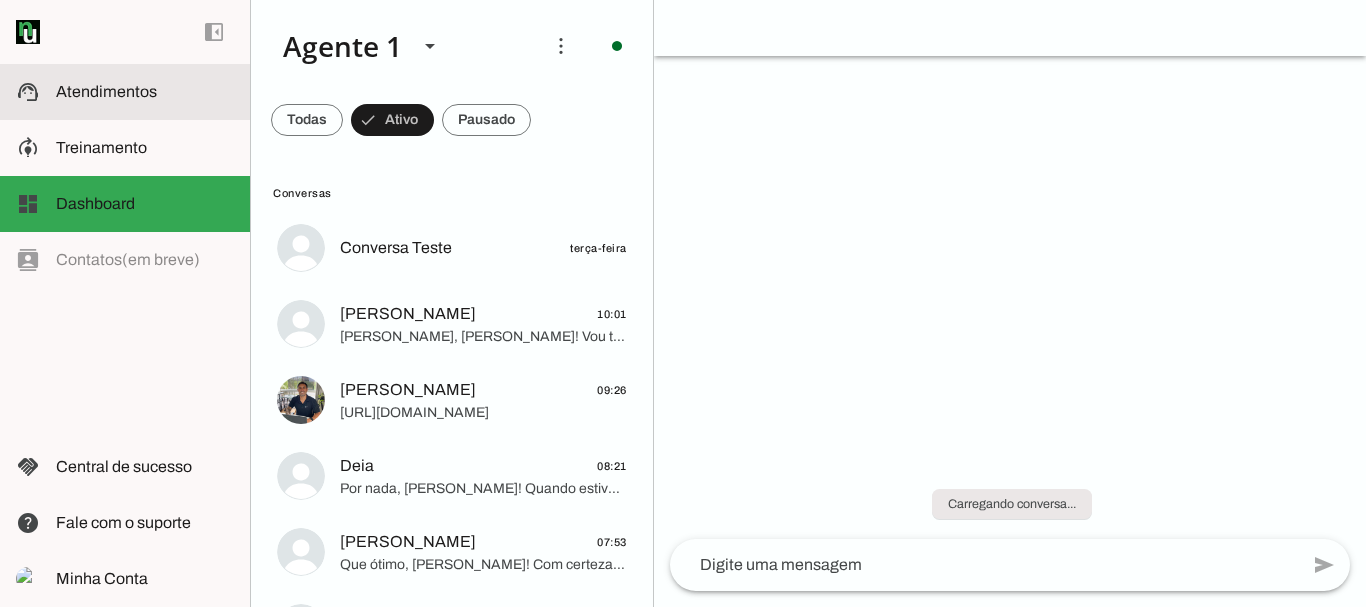 scroll, scrollTop: 0, scrollLeft: 0, axis: both 